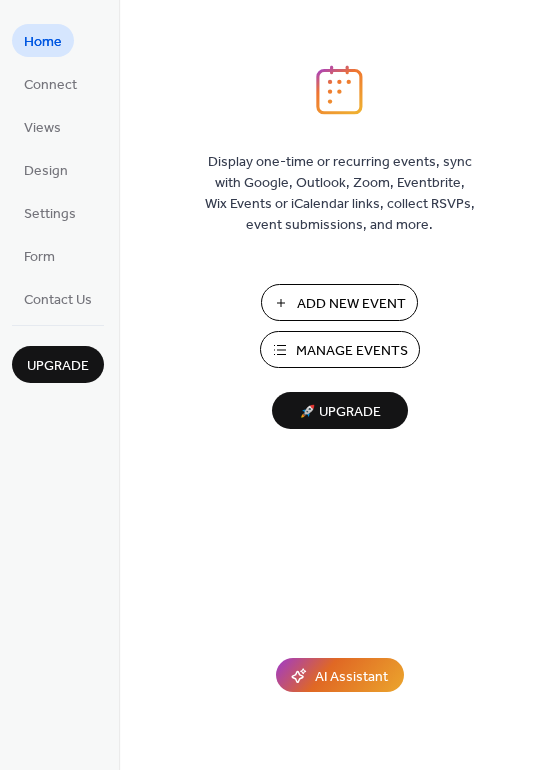 scroll, scrollTop: 0, scrollLeft: 0, axis: both 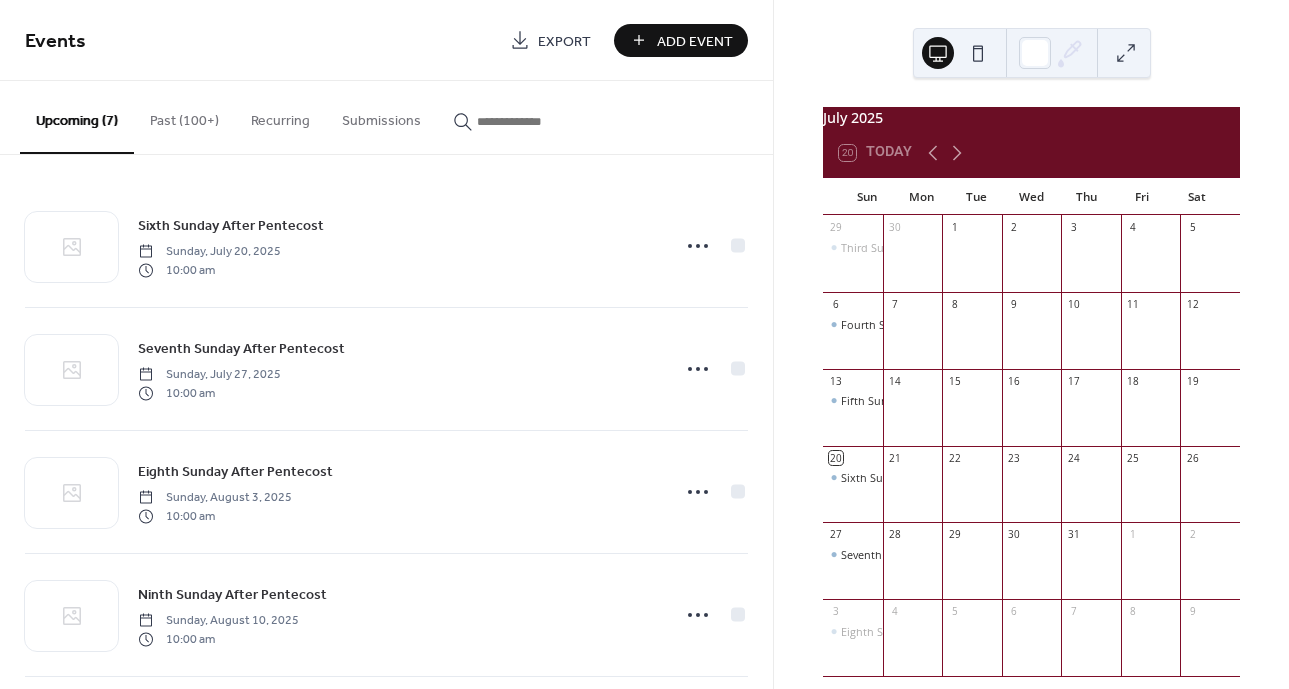 click on "Add Event" at bounding box center (695, 41) 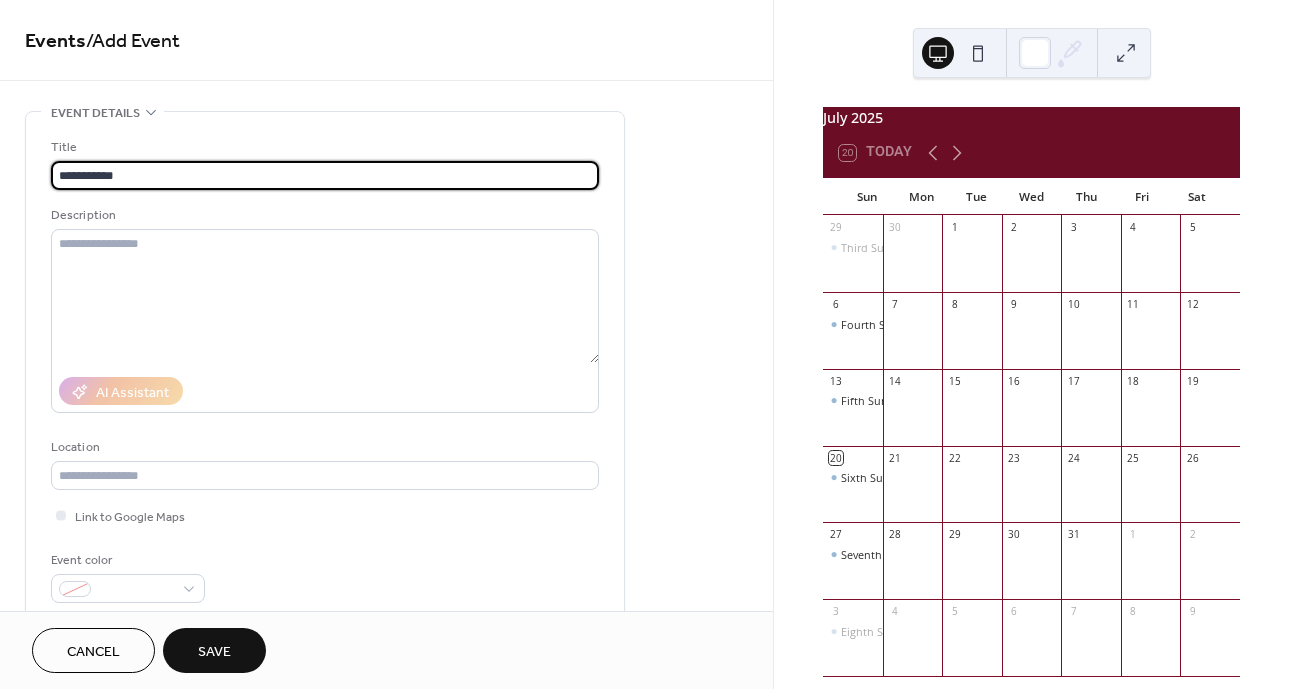 type on "**********" 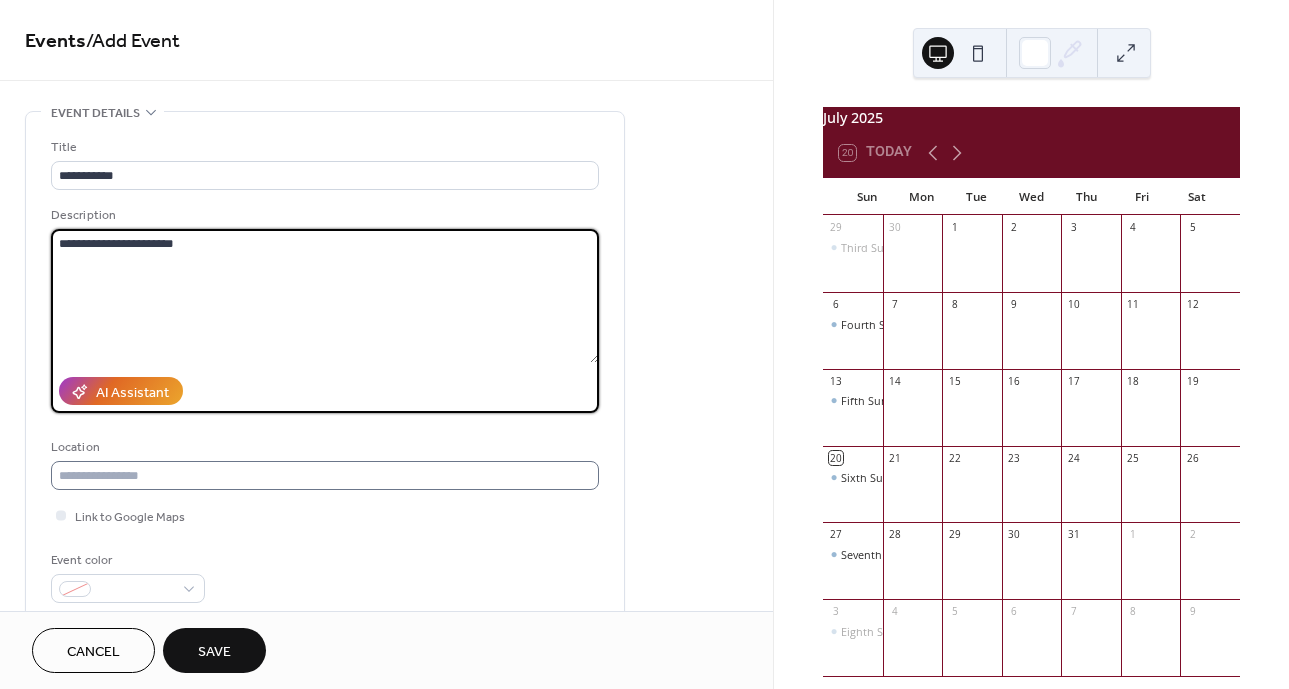 type on "**********" 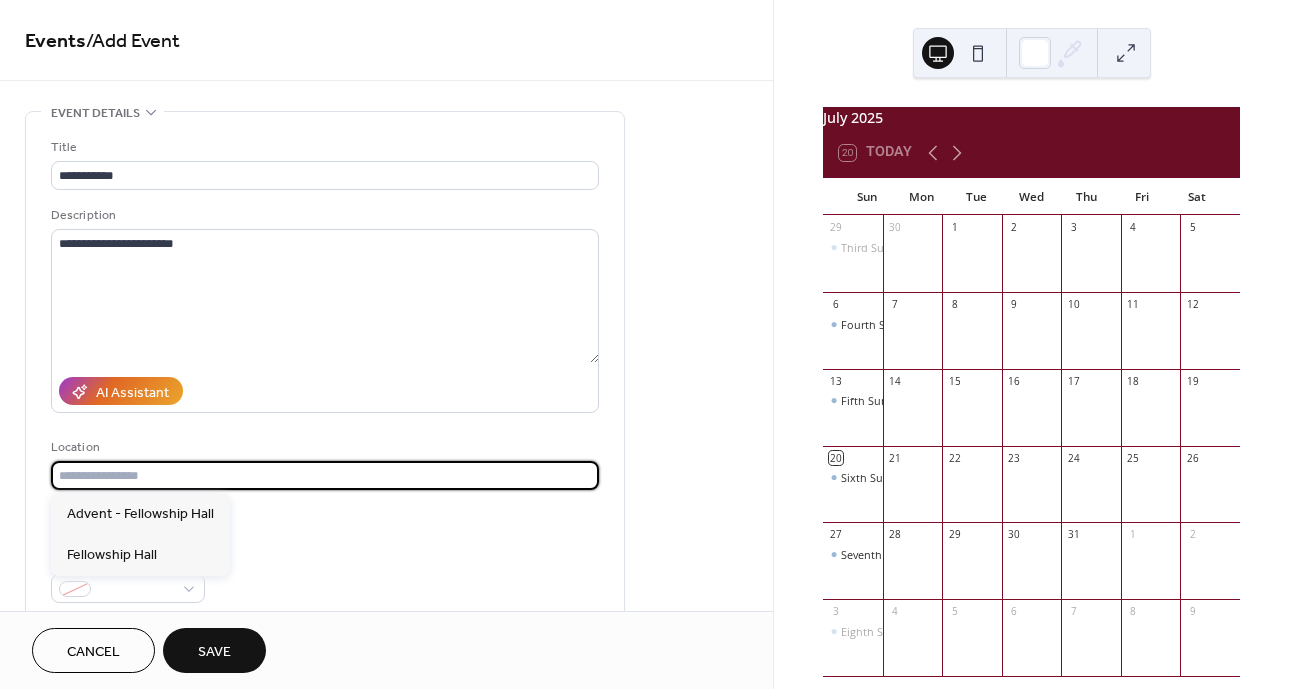 click at bounding box center (325, 475) 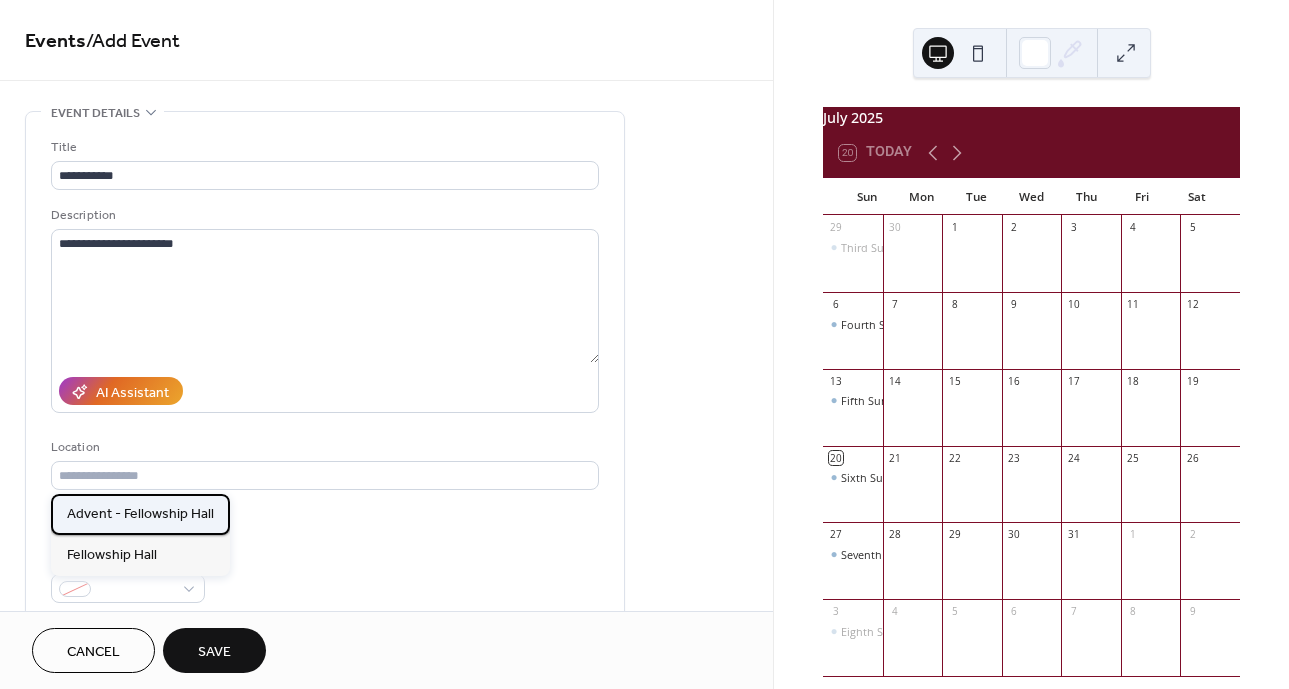 click on "Advent - Fellowship Hall" at bounding box center (140, 514) 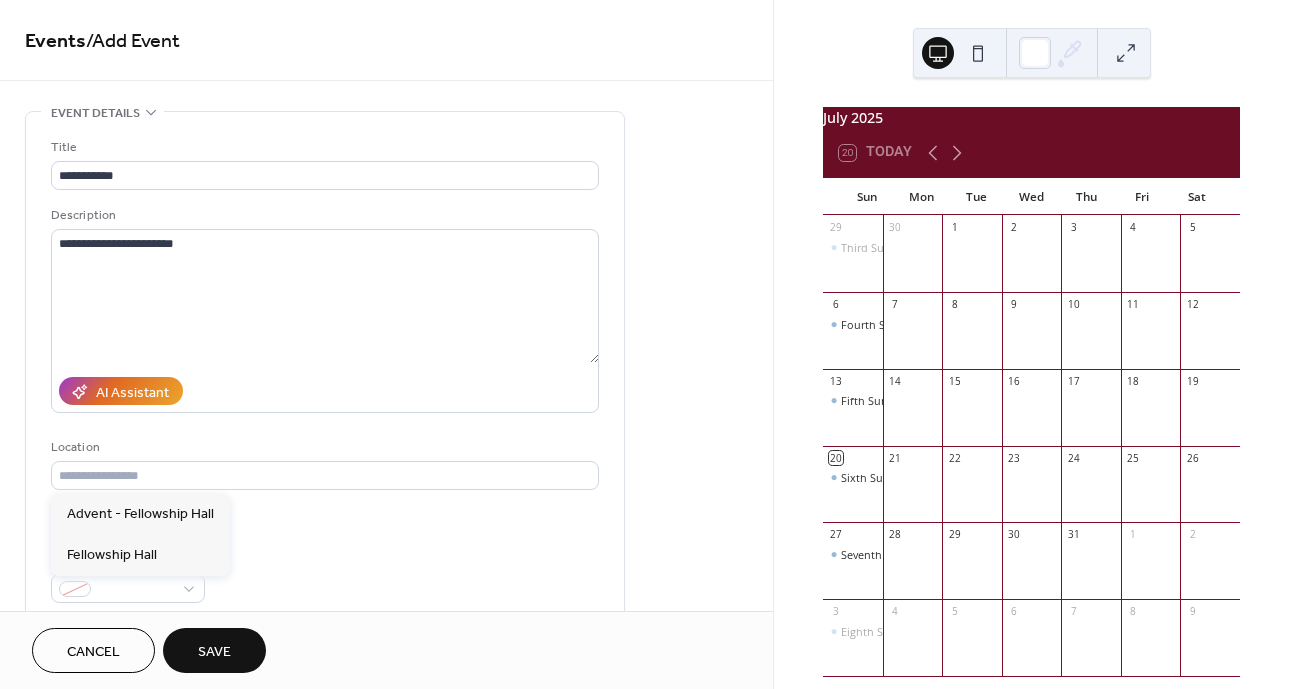 type on "**********" 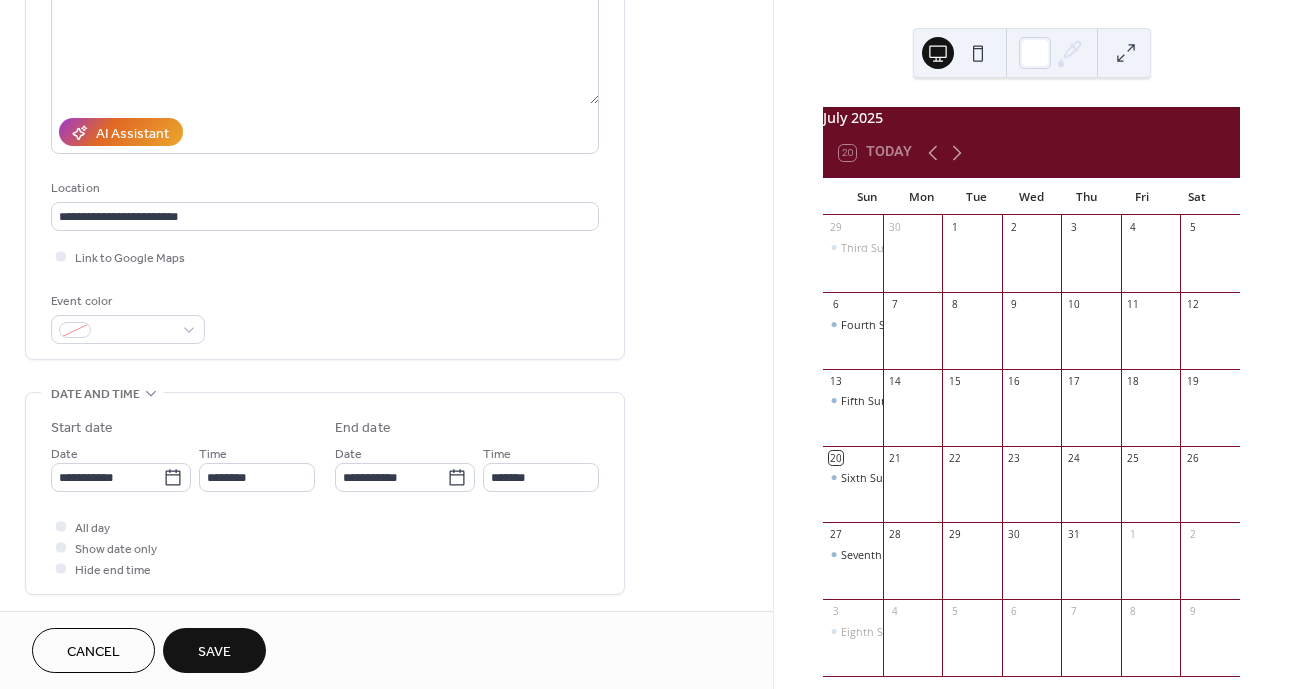 scroll, scrollTop: 300, scrollLeft: 0, axis: vertical 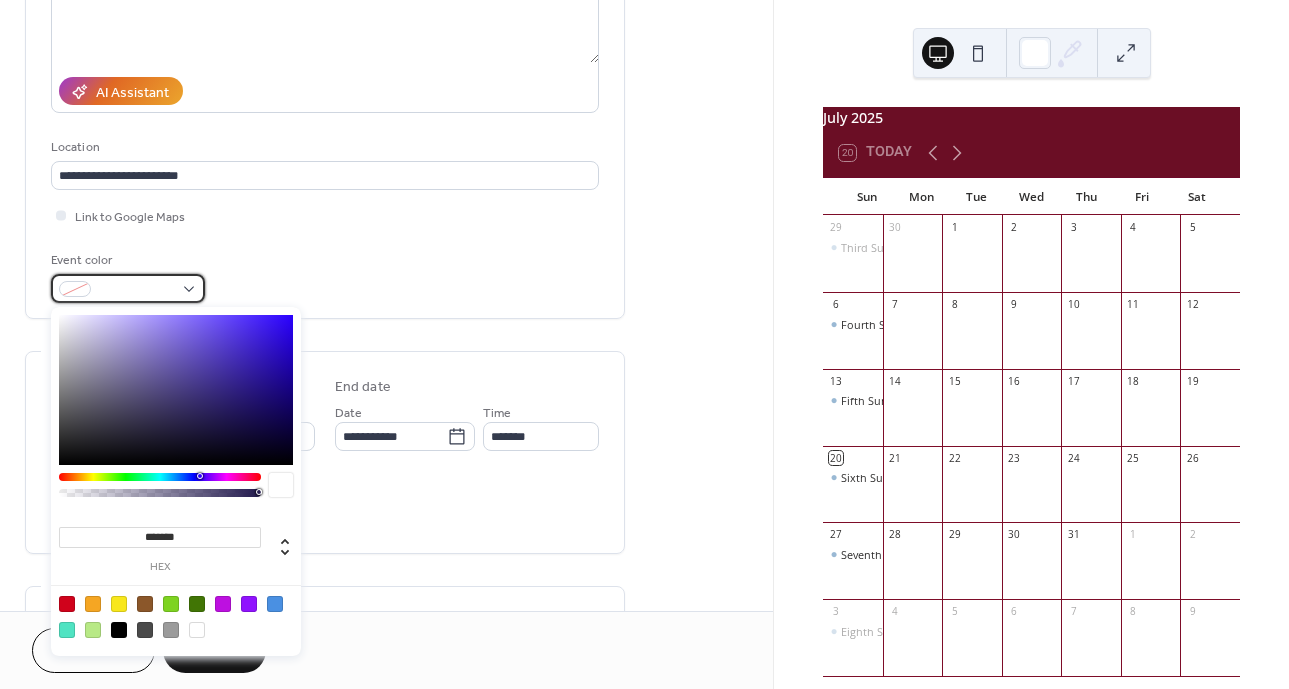 click at bounding box center [128, 288] 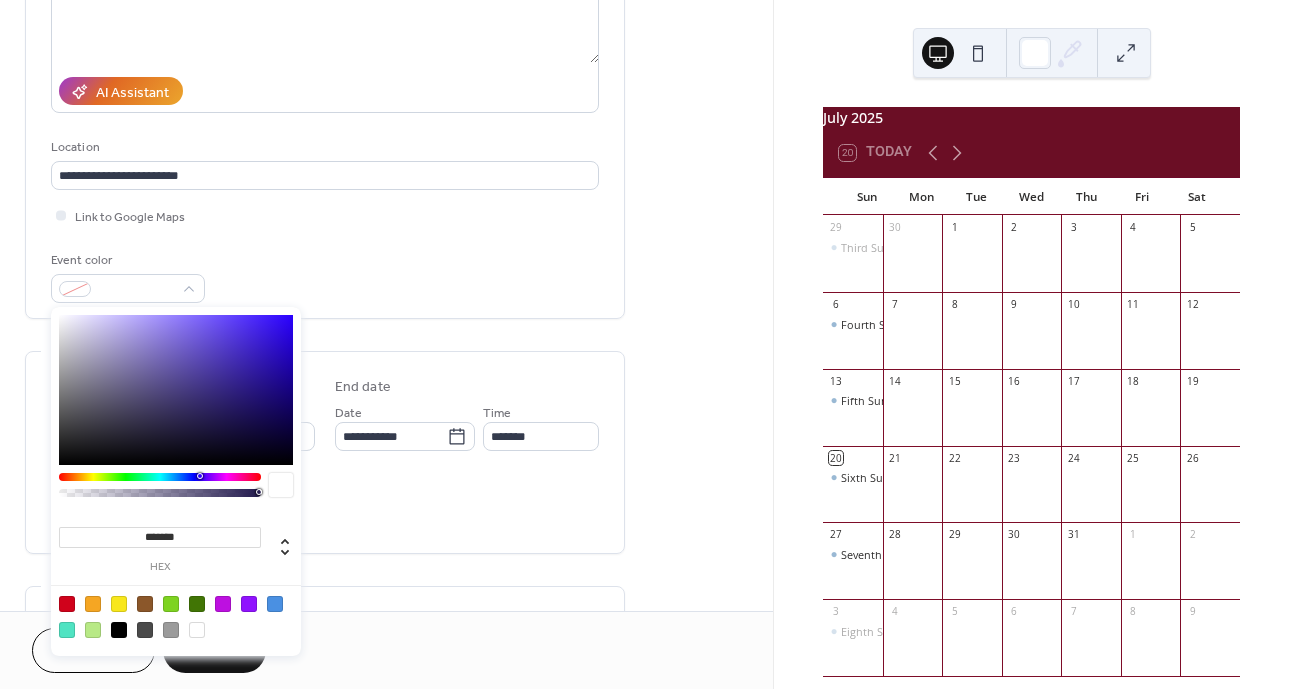 type on "*******" 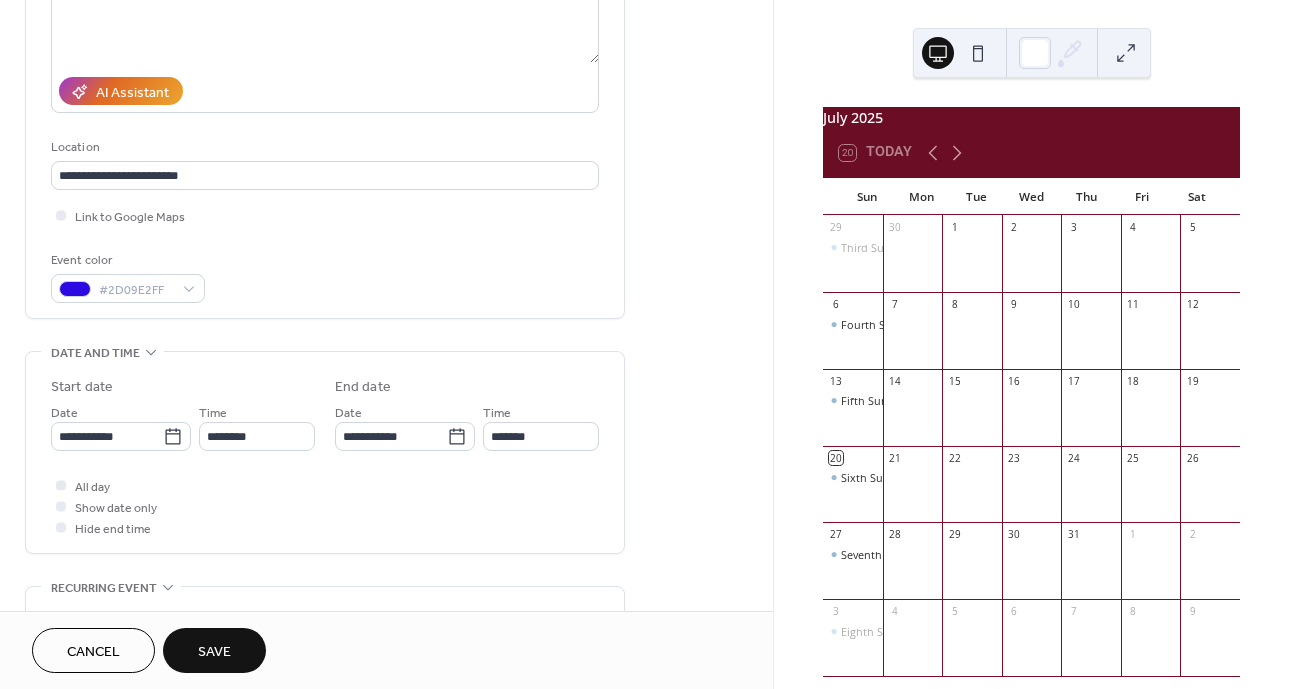 click on "Event color #2D09E2FF" at bounding box center (325, 276) 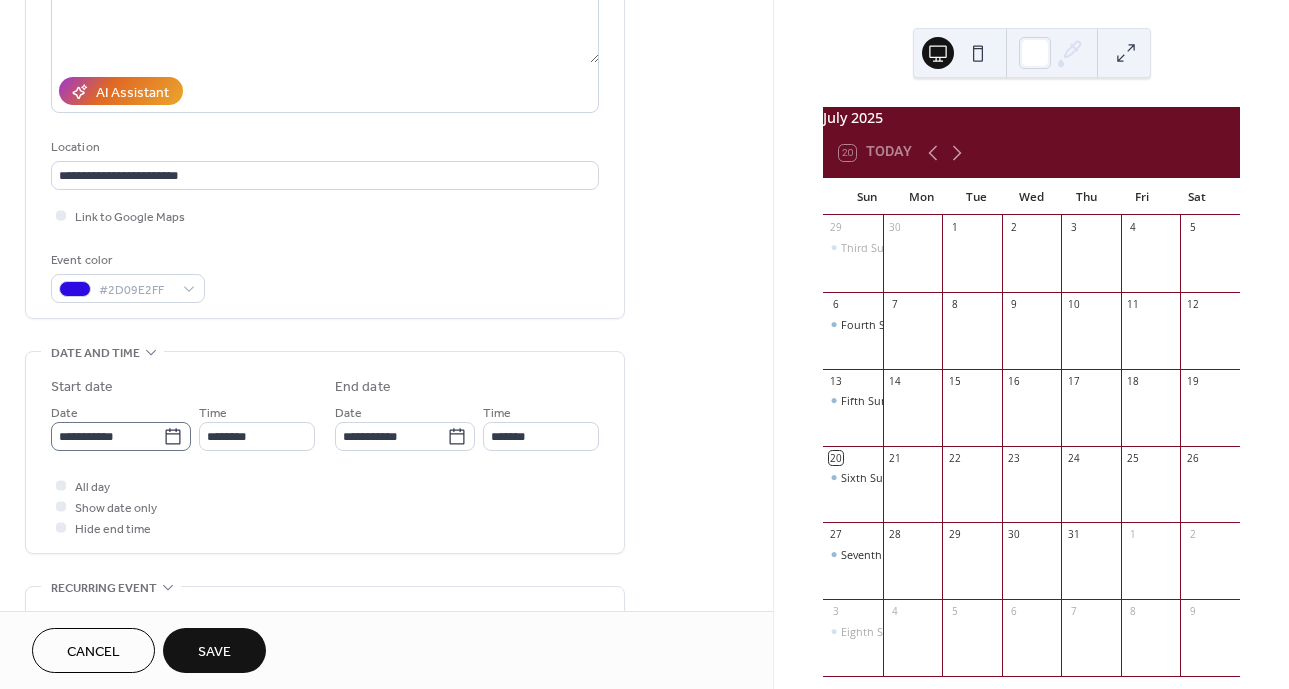 click 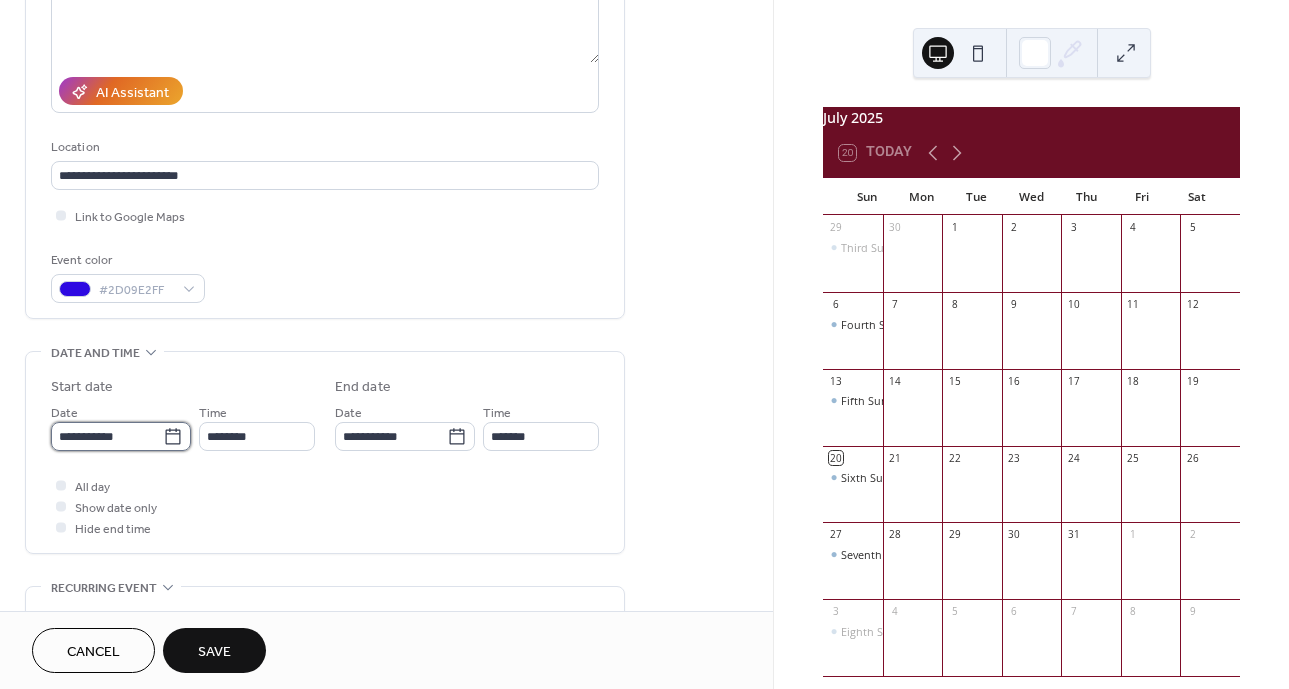 click on "**********" at bounding box center (107, 436) 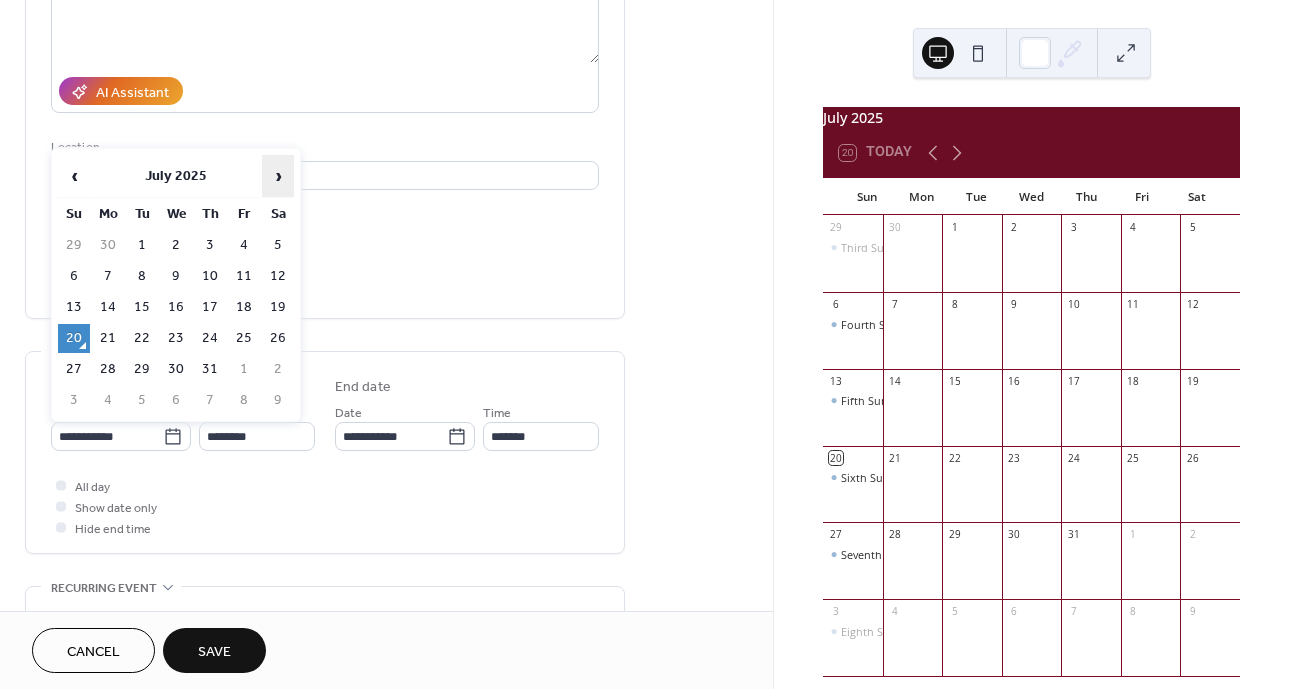 click on "›" at bounding box center (278, 176) 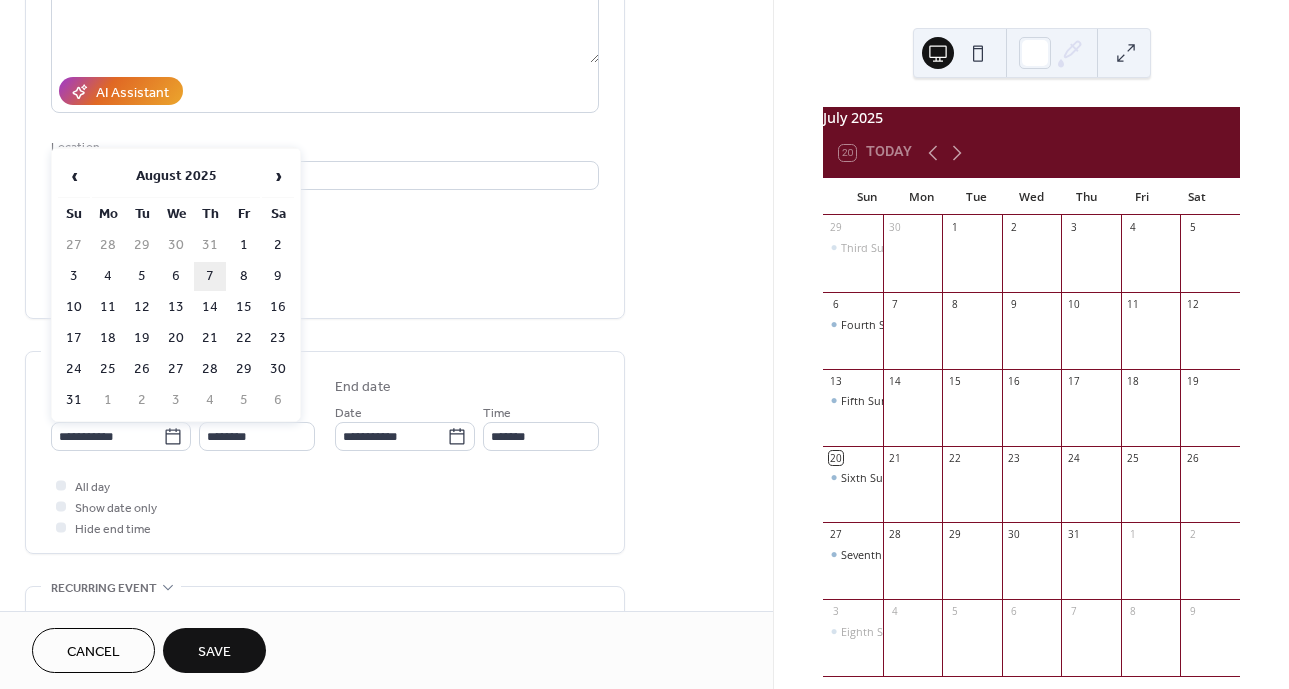 click on "7" at bounding box center [210, 276] 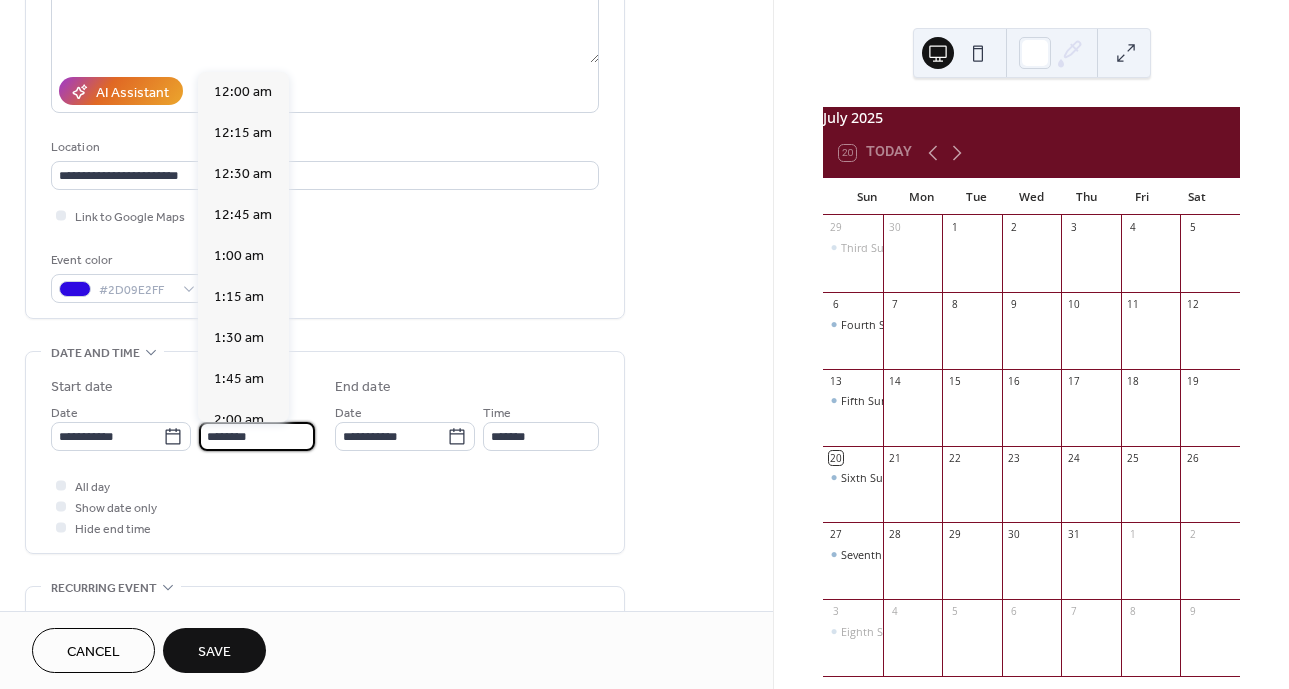 scroll, scrollTop: 1968, scrollLeft: 0, axis: vertical 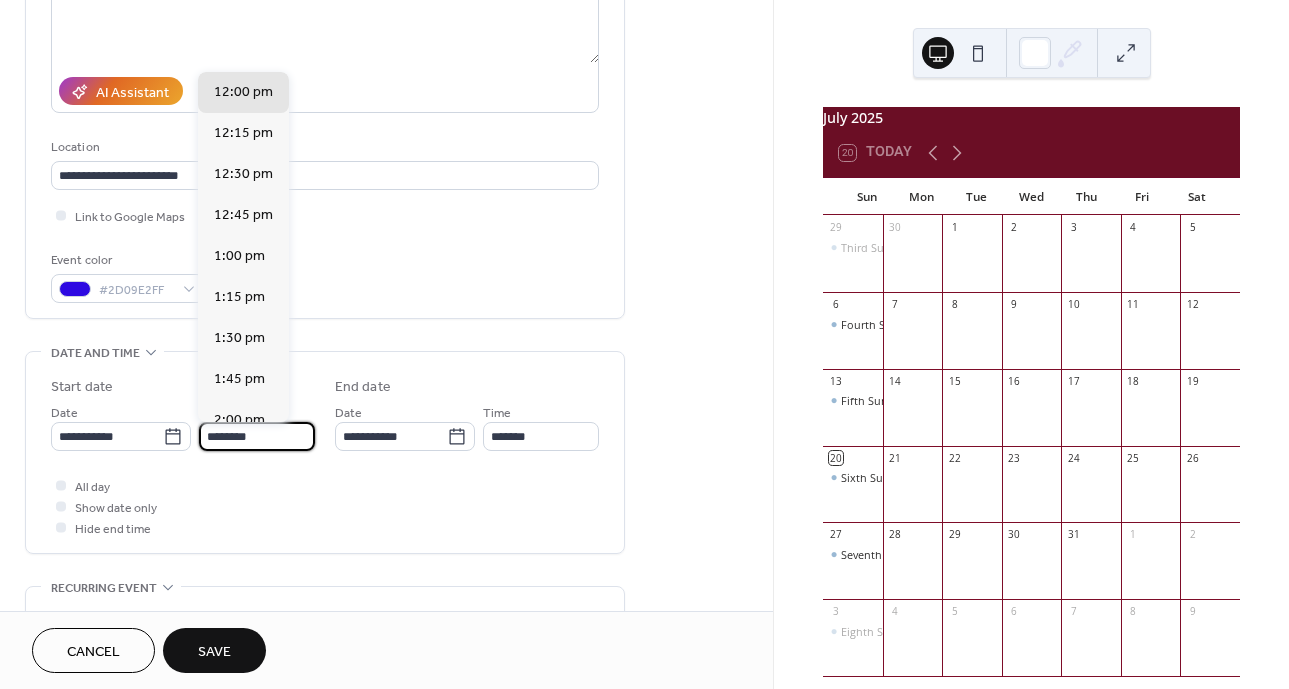 drag, startPoint x: 270, startPoint y: 439, endPoint x: 205, endPoint y: 438, distance: 65.00769 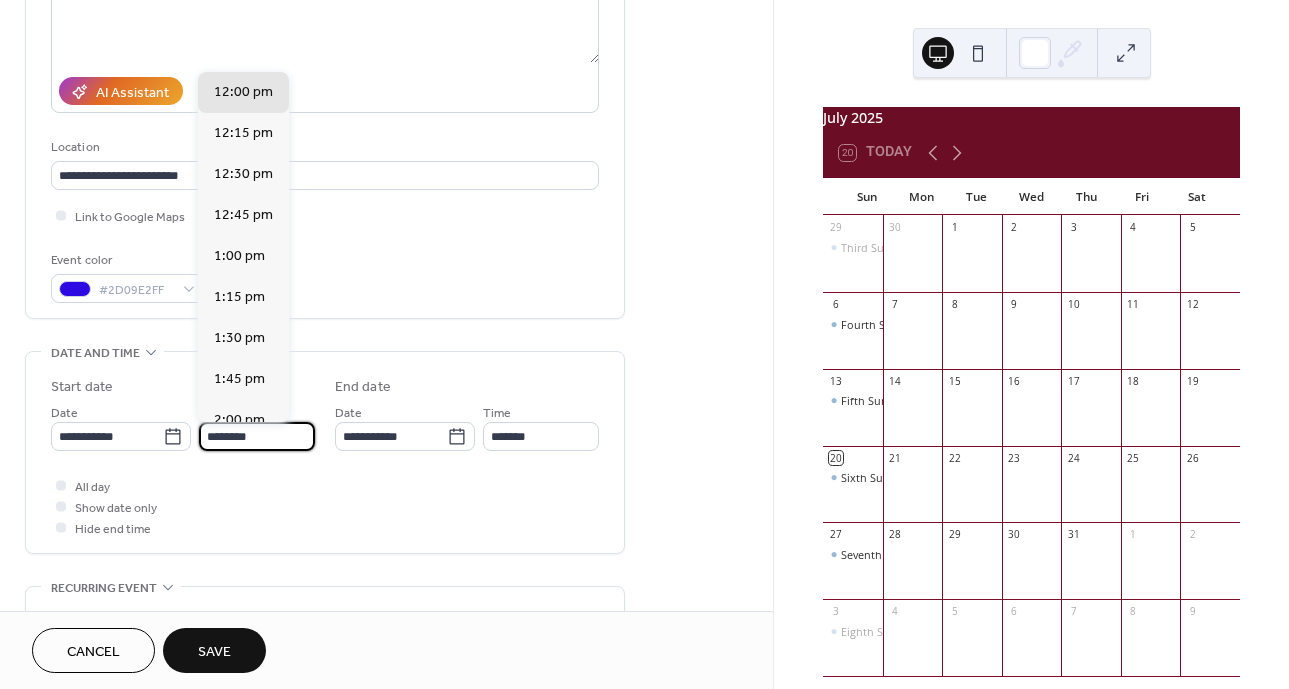 click on "********" at bounding box center (257, 436) 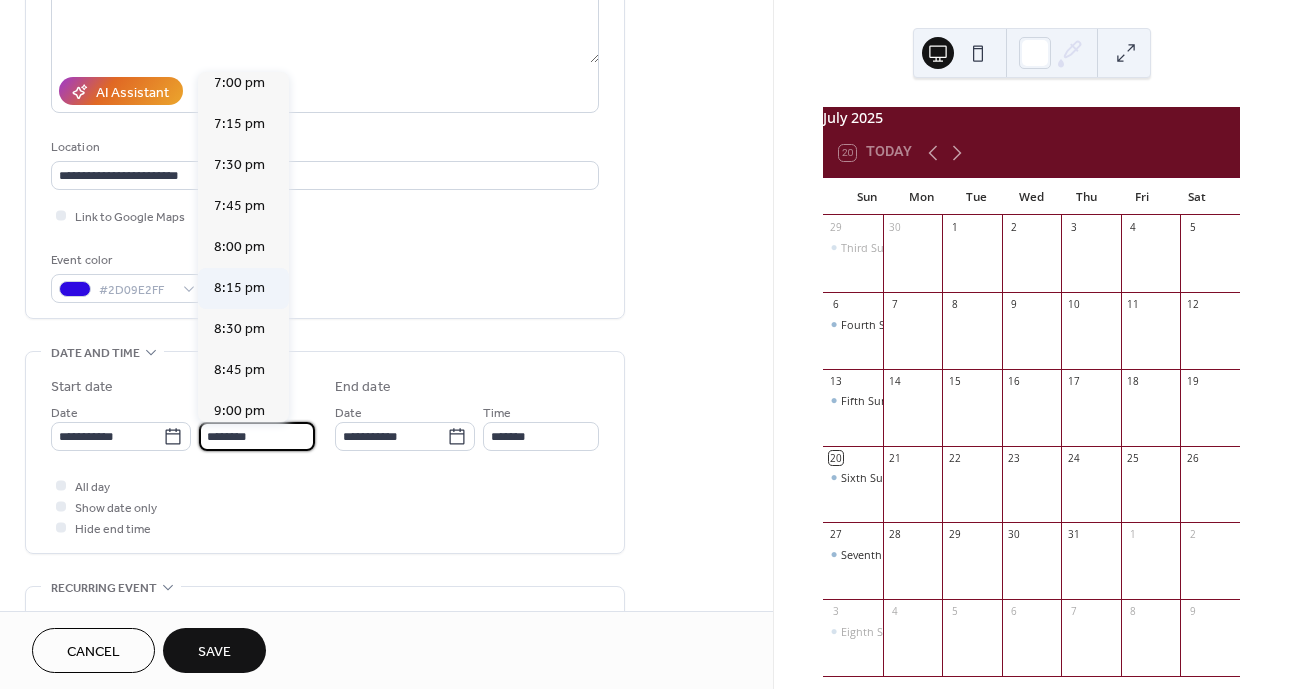 scroll, scrollTop: 3068, scrollLeft: 0, axis: vertical 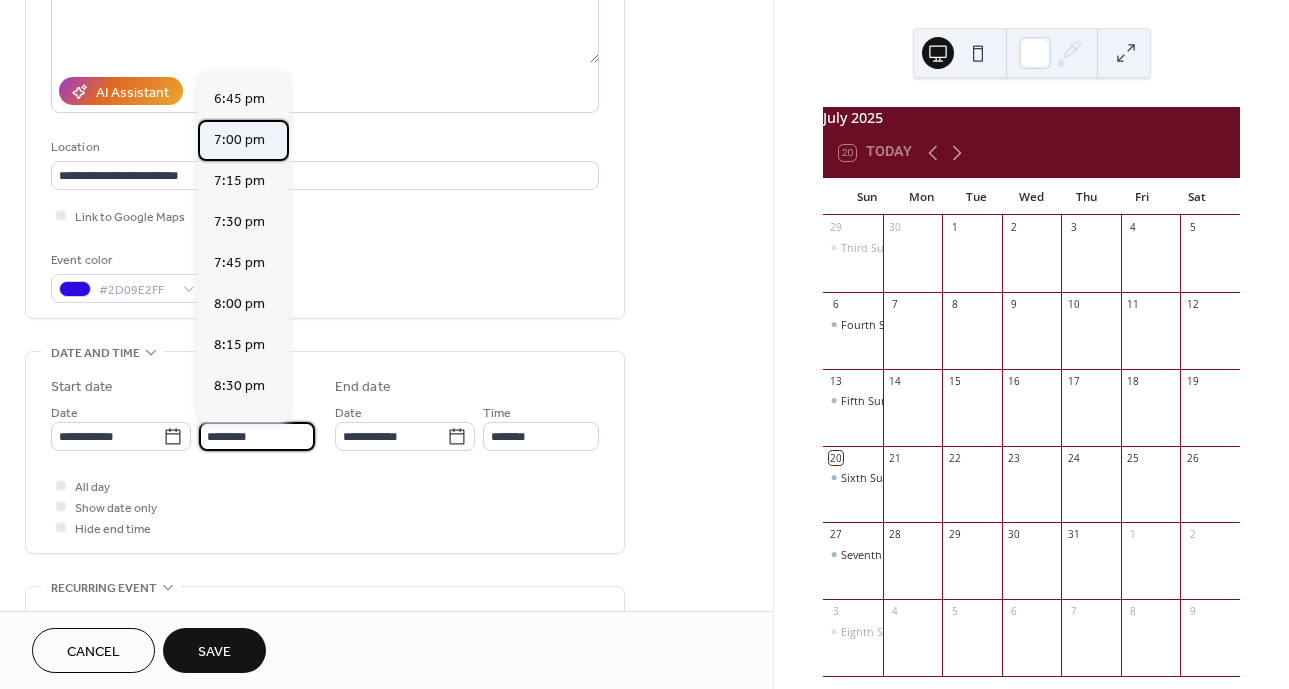 click on "7:00 pm" at bounding box center [239, 140] 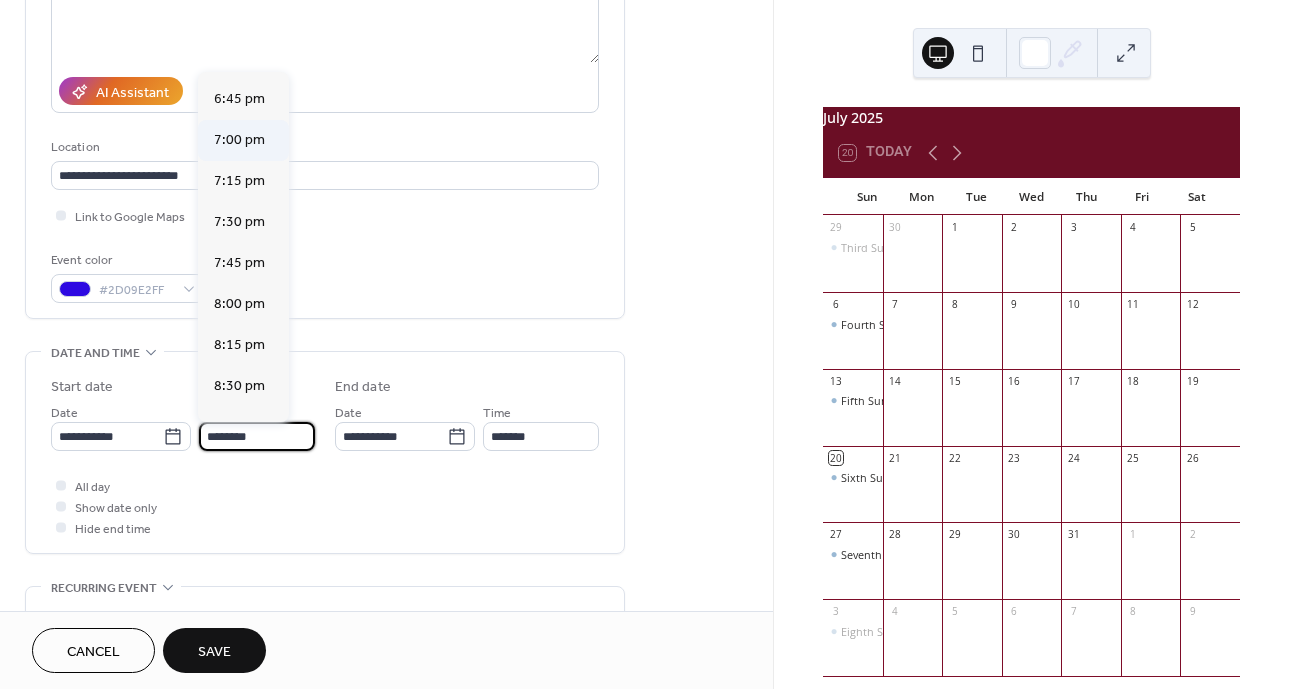 type on "*******" 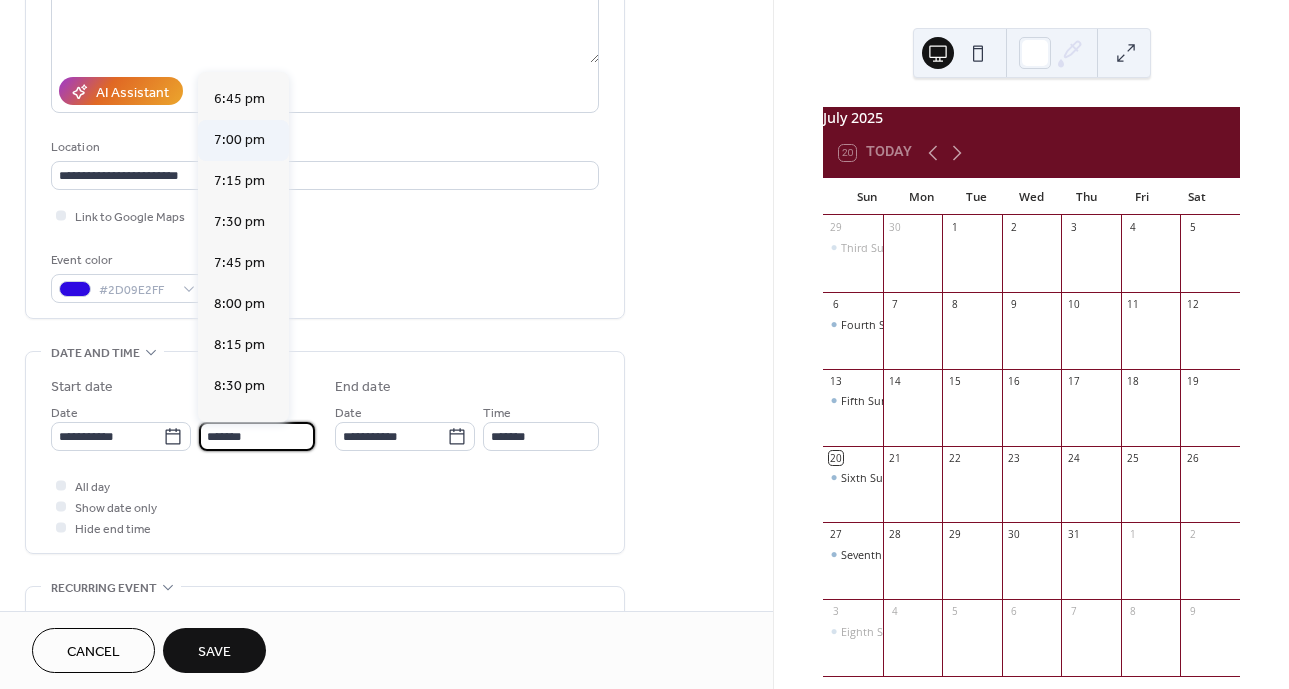 type on "*******" 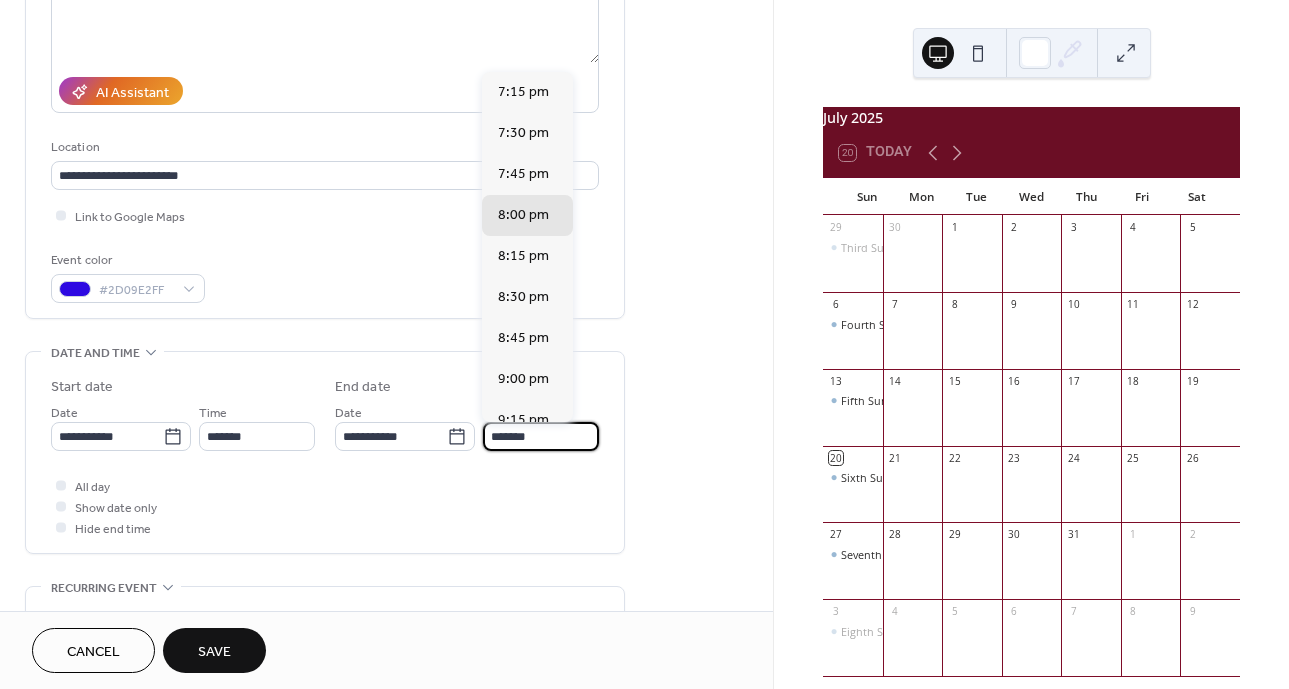 click on "*******" at bounding box center [541, 436] 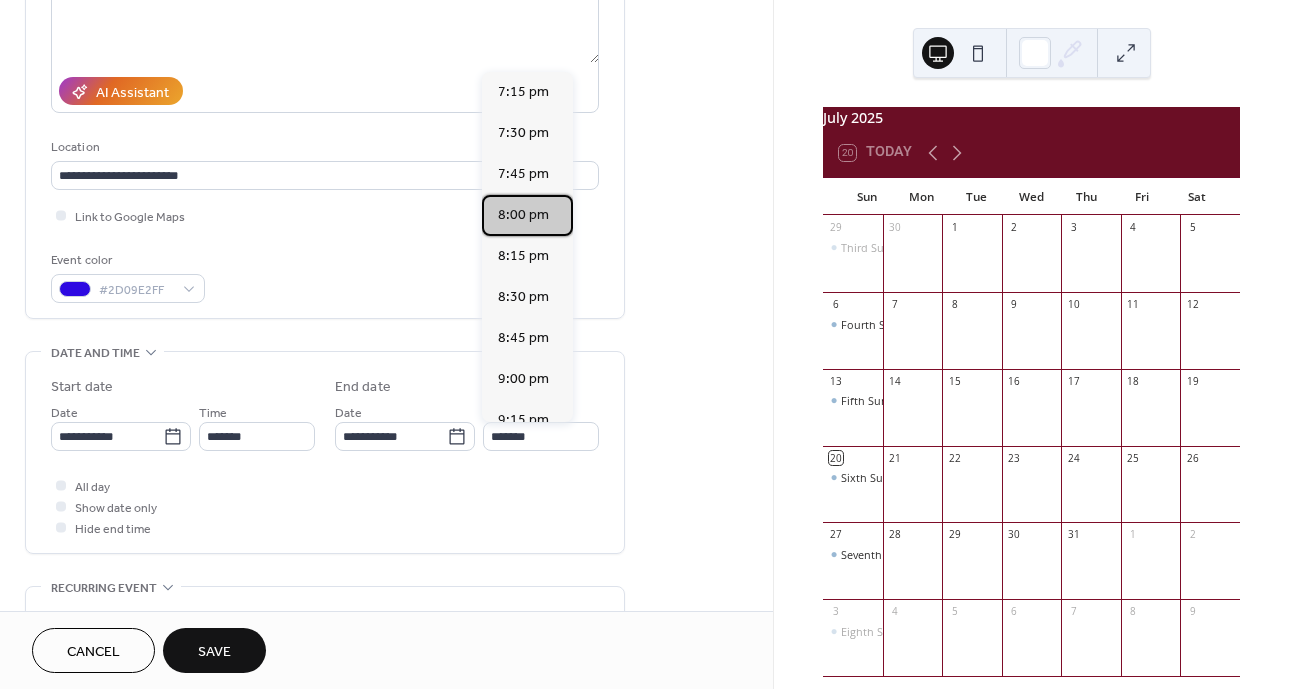 click on "8:00 pm" at bounding box center (523, 215) 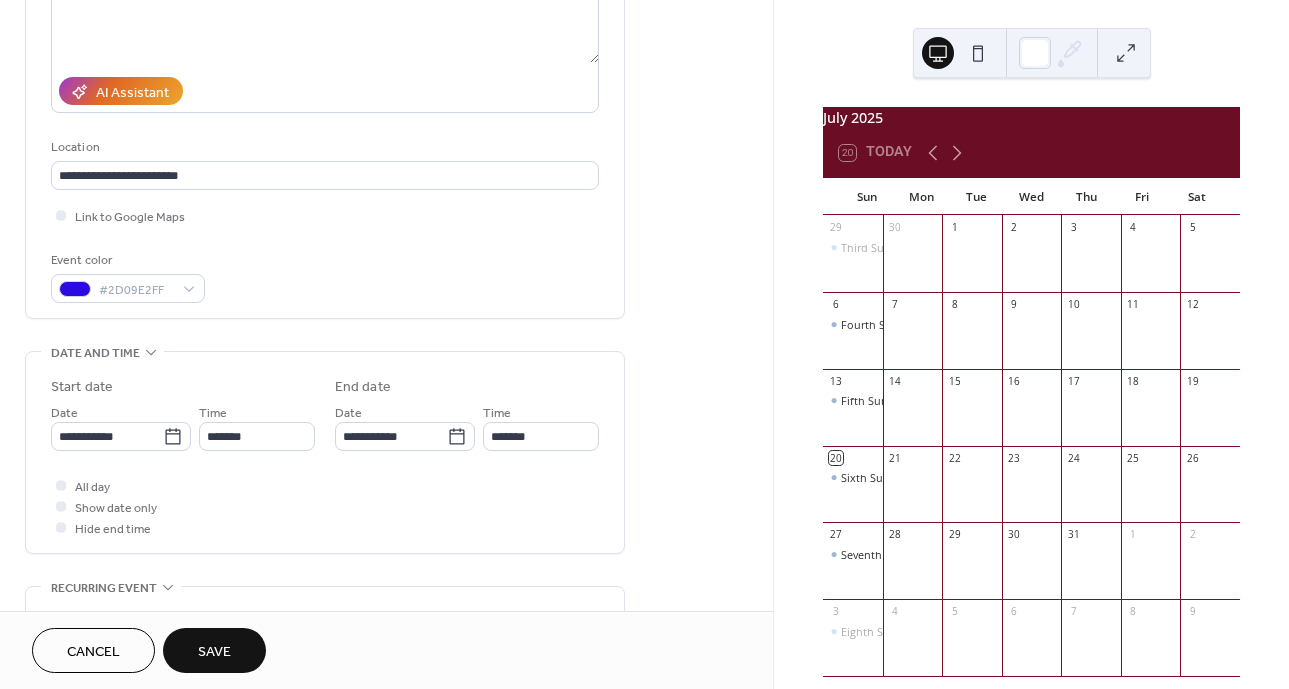 click on "Save" at bounding box center (214, 652) 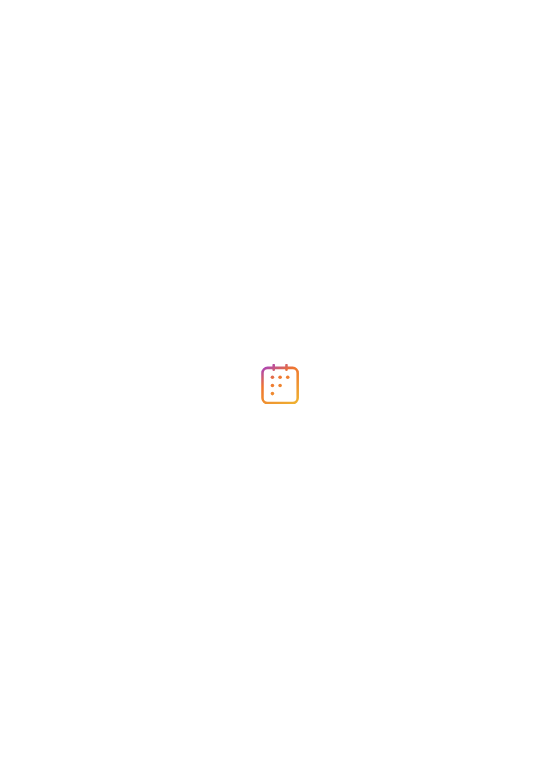 scroll, scrollTop: 0, scrollLeft: 0, axis: both 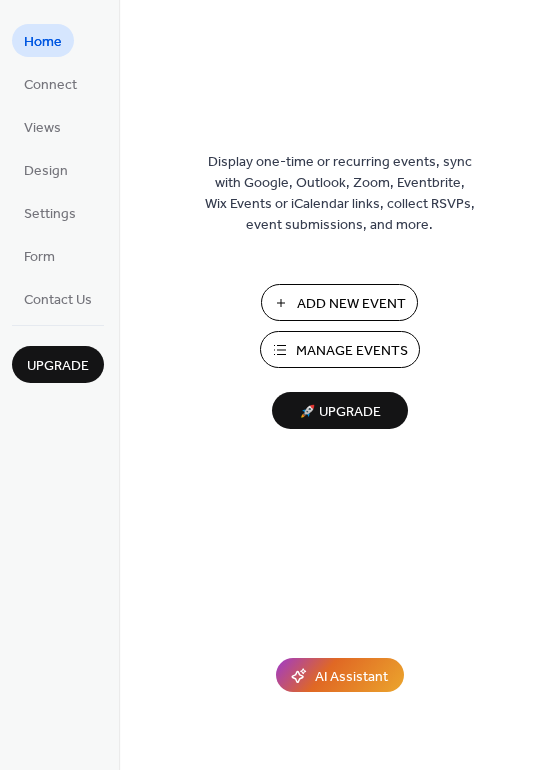 click on "Manage Events" at bounding box center [340, 349] 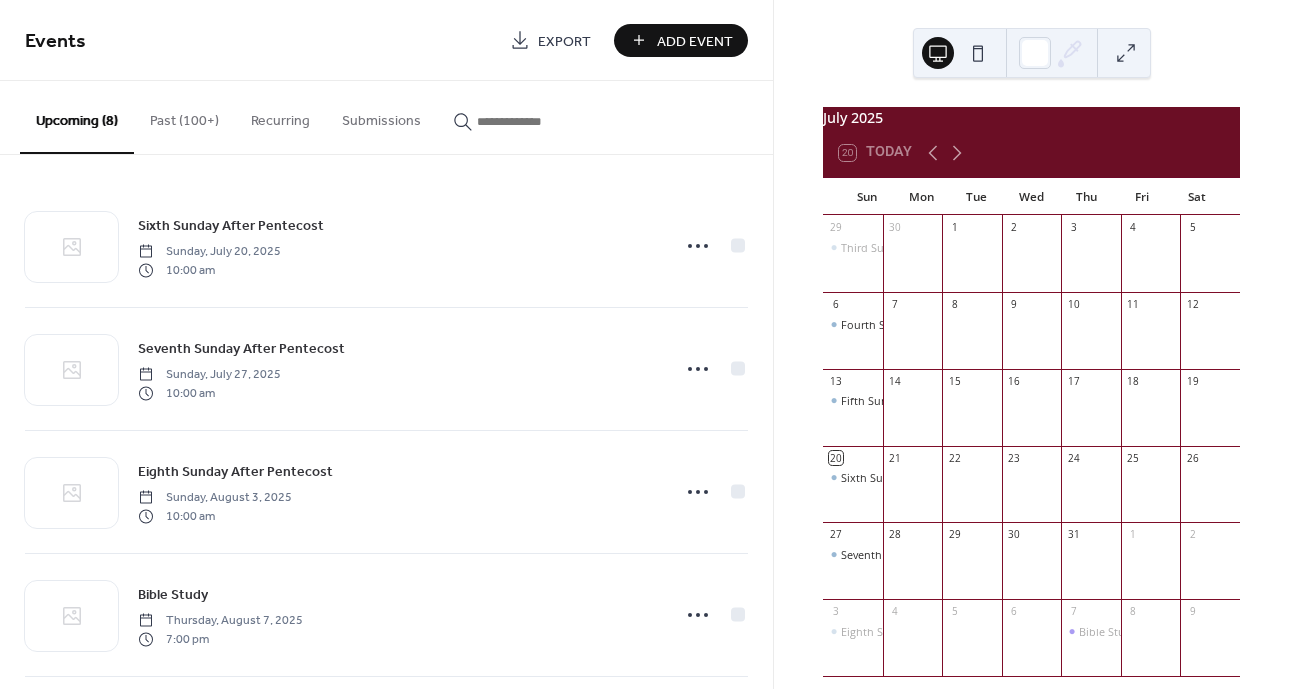 scroll, scrollTop: 0, scrollLeft: 0, axis: both 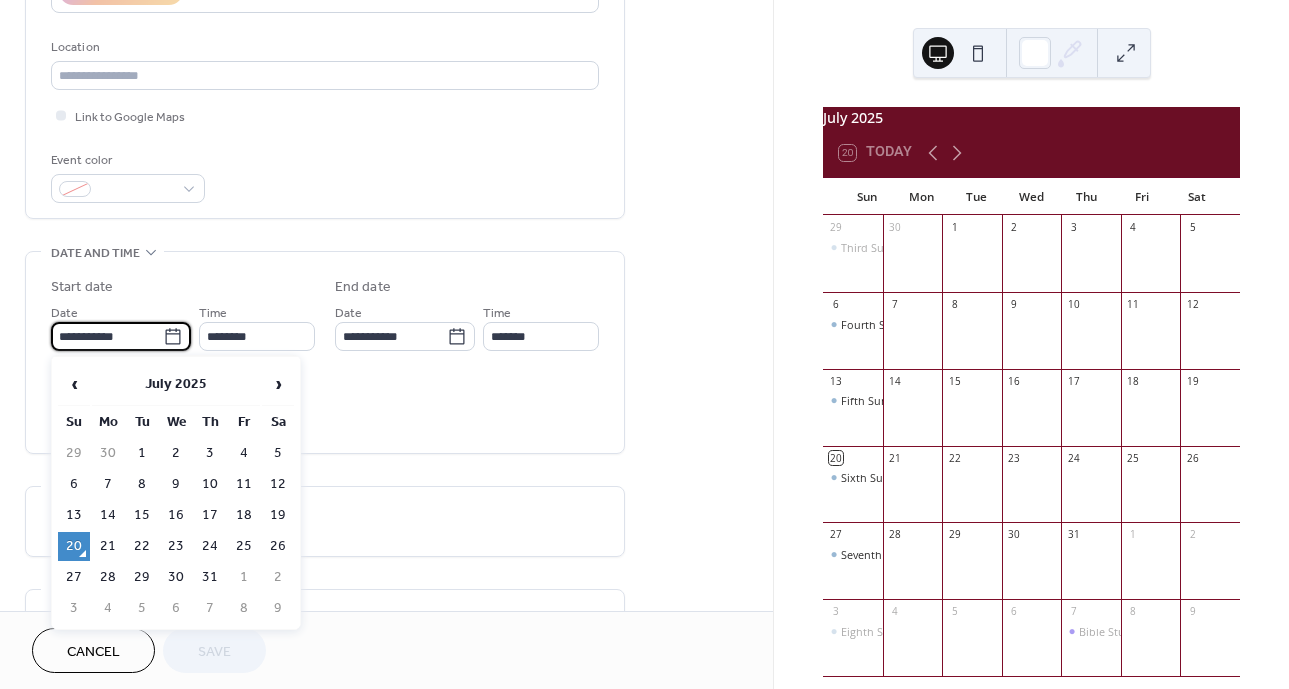 click on "**********" at bounding box center (107, 336) 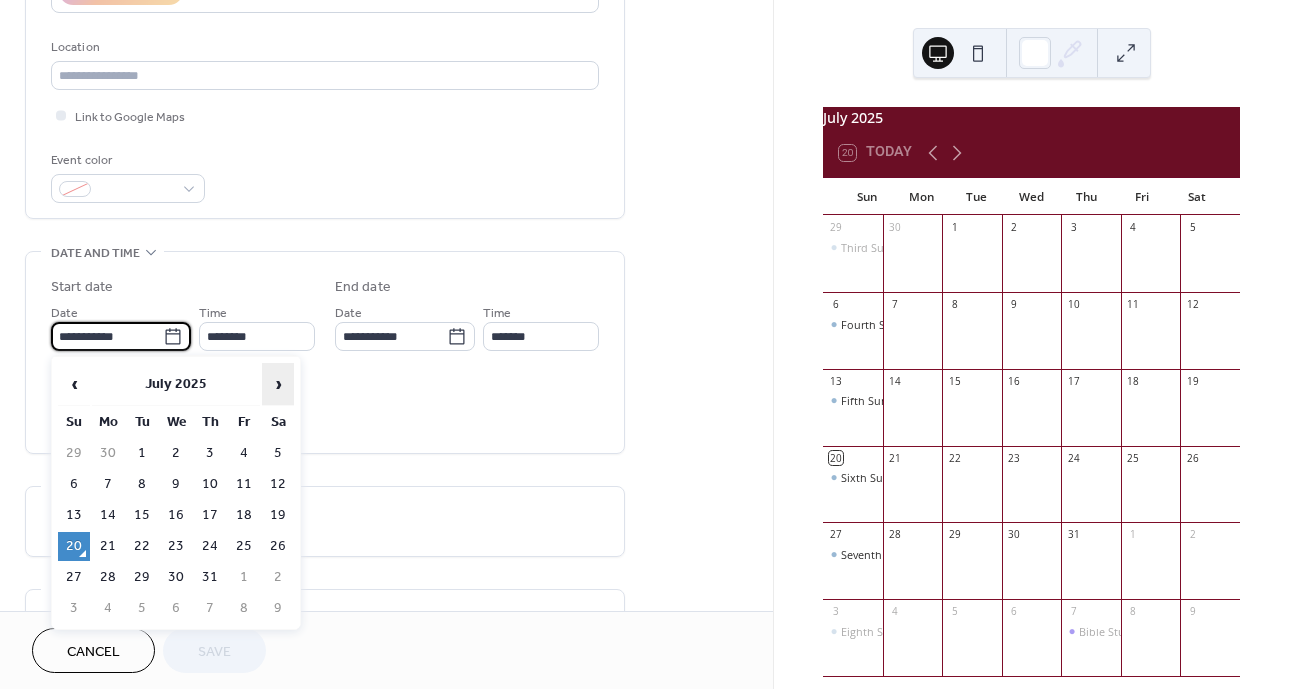 click on "›" at bounding box center (278, 384) 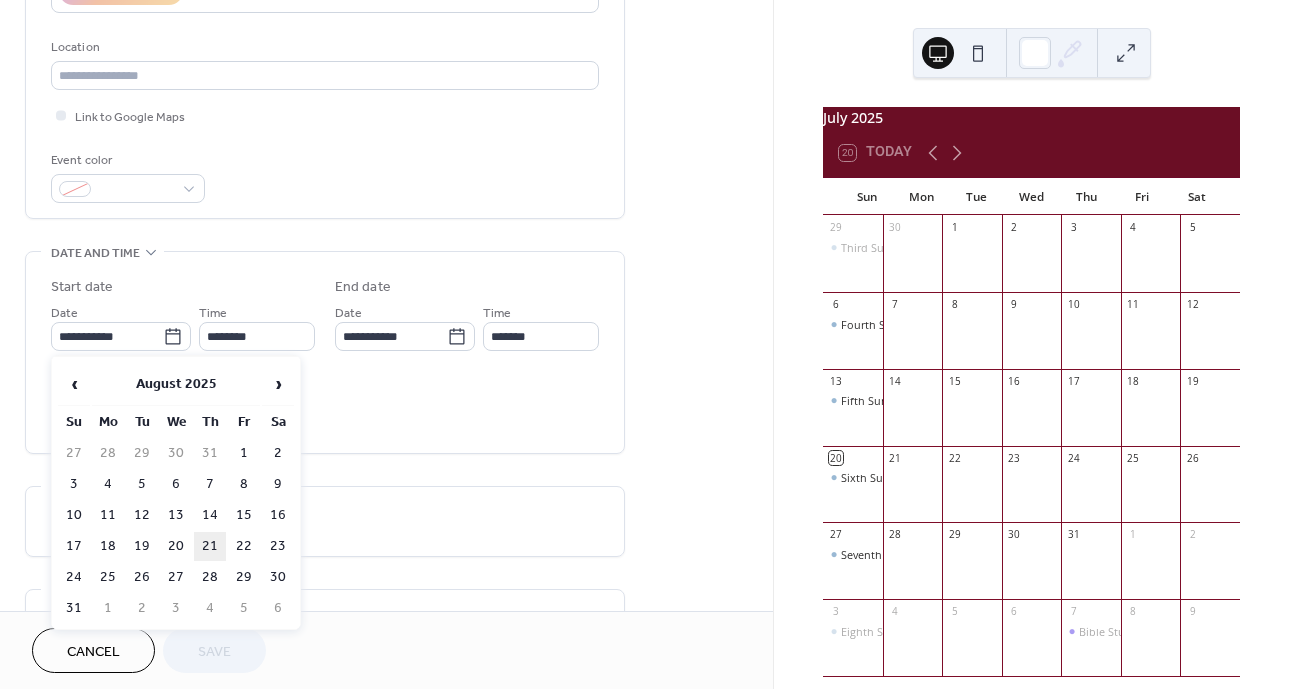 click on "21" at bounding box center (210, 546) 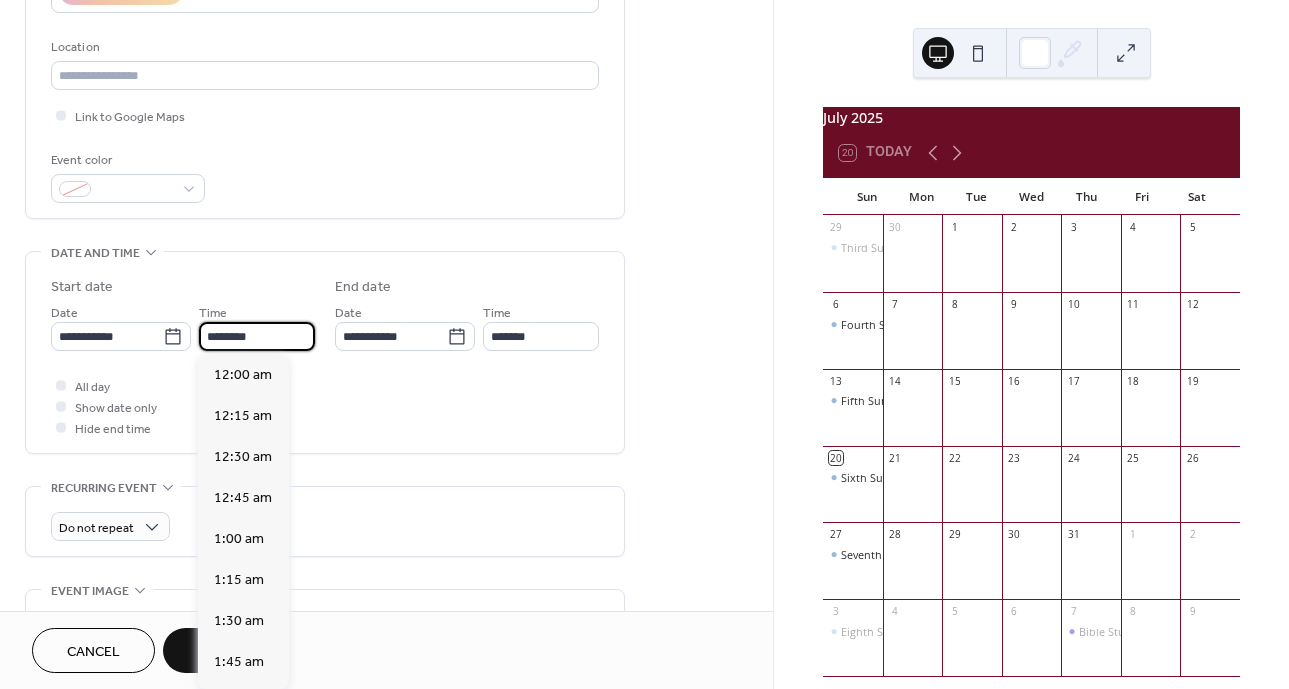 scroll, scrollTop: 1968, scrollLeft: 0, axis: vertical 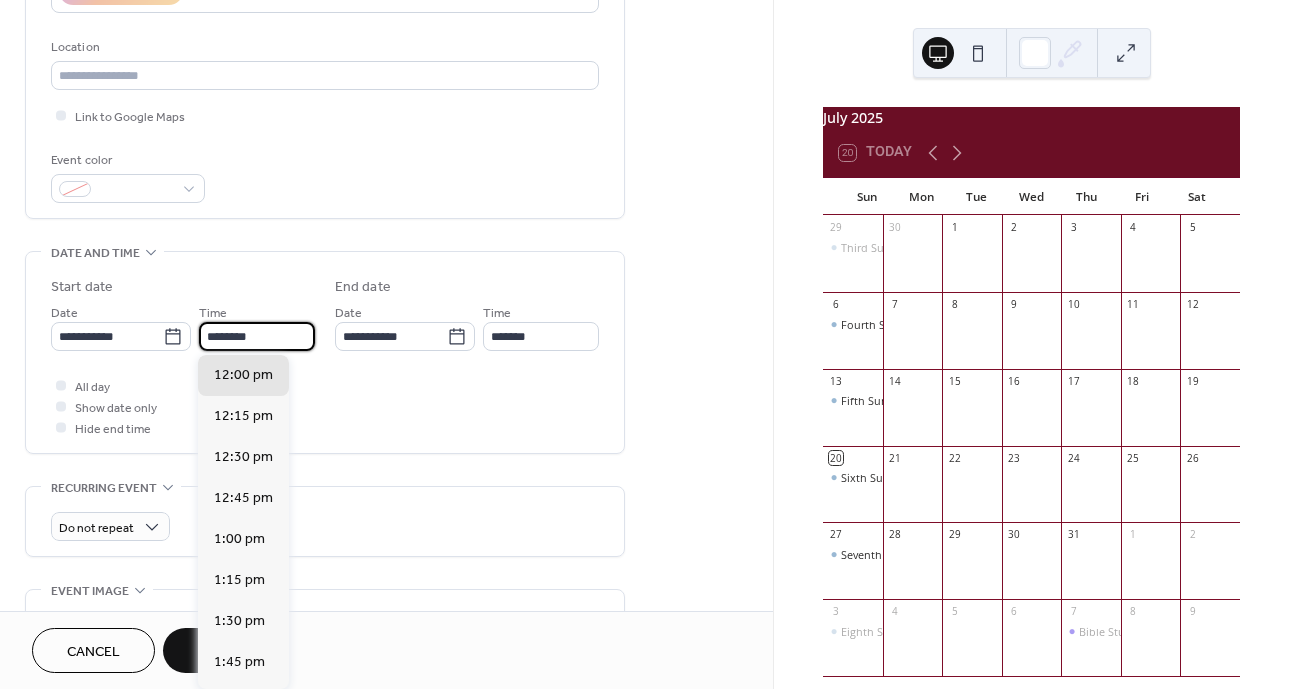 drag, startPoint x: 281, startPoint y: 337, endPoint x: 203, endPoint y: 344, distance: 78.31347 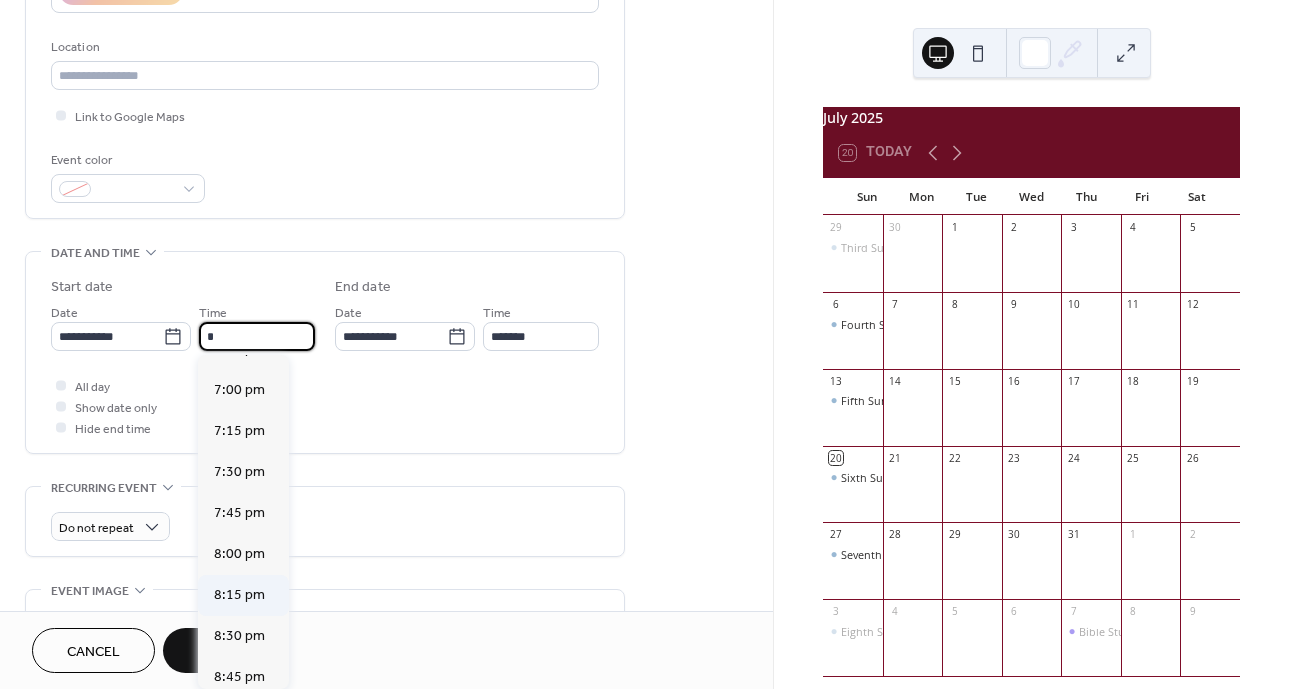 scroll, scrollTop: 3048, scrollLeft: 0, axis: vertical 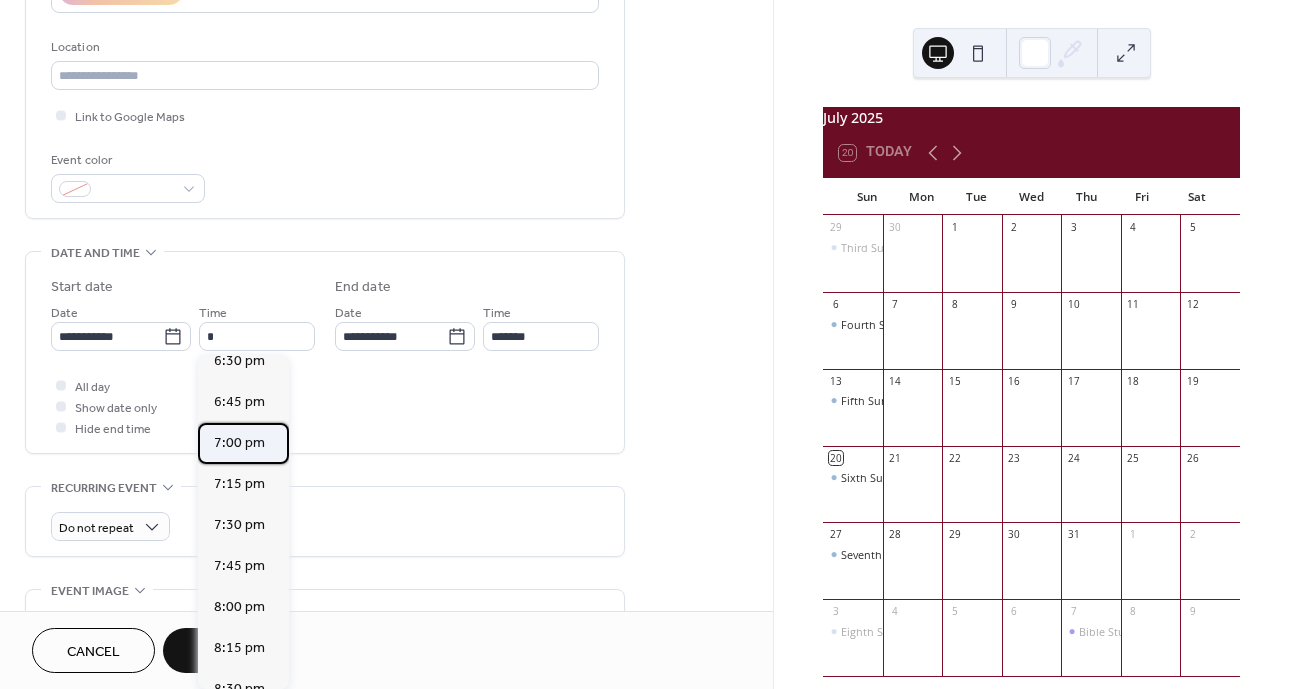 click on "7:00 pm" at bounding box center (239, 443) 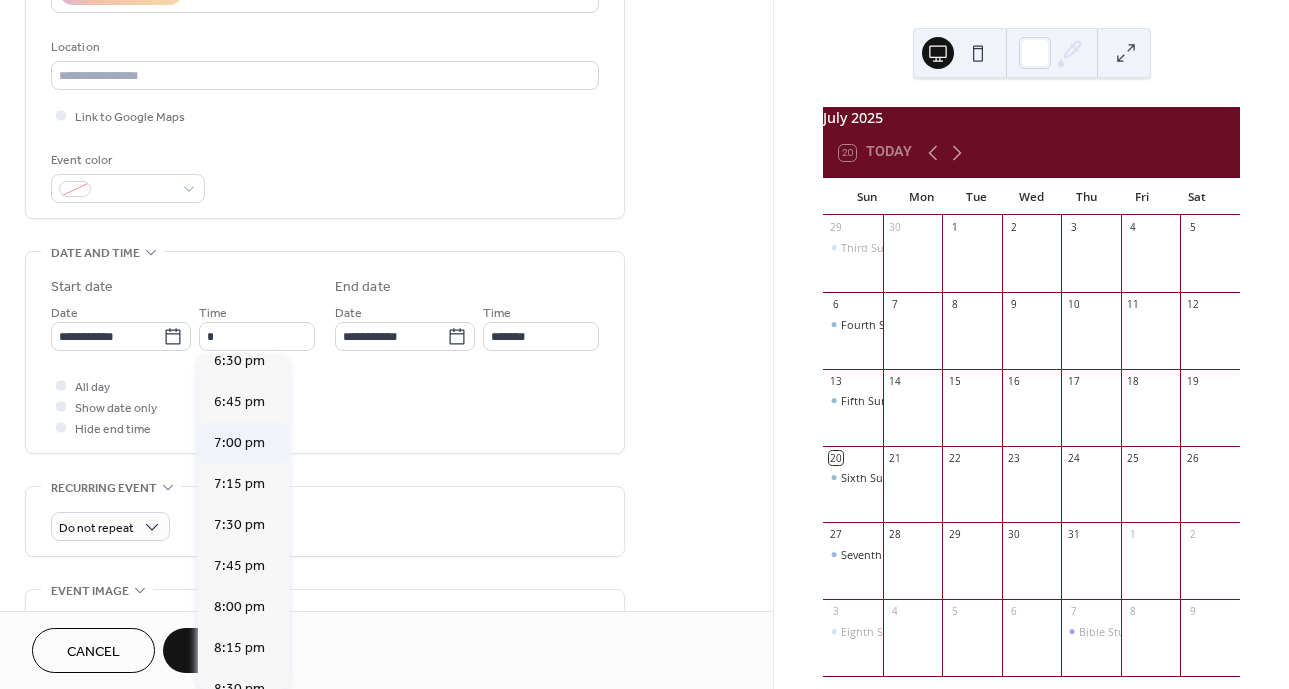 type on "*******" 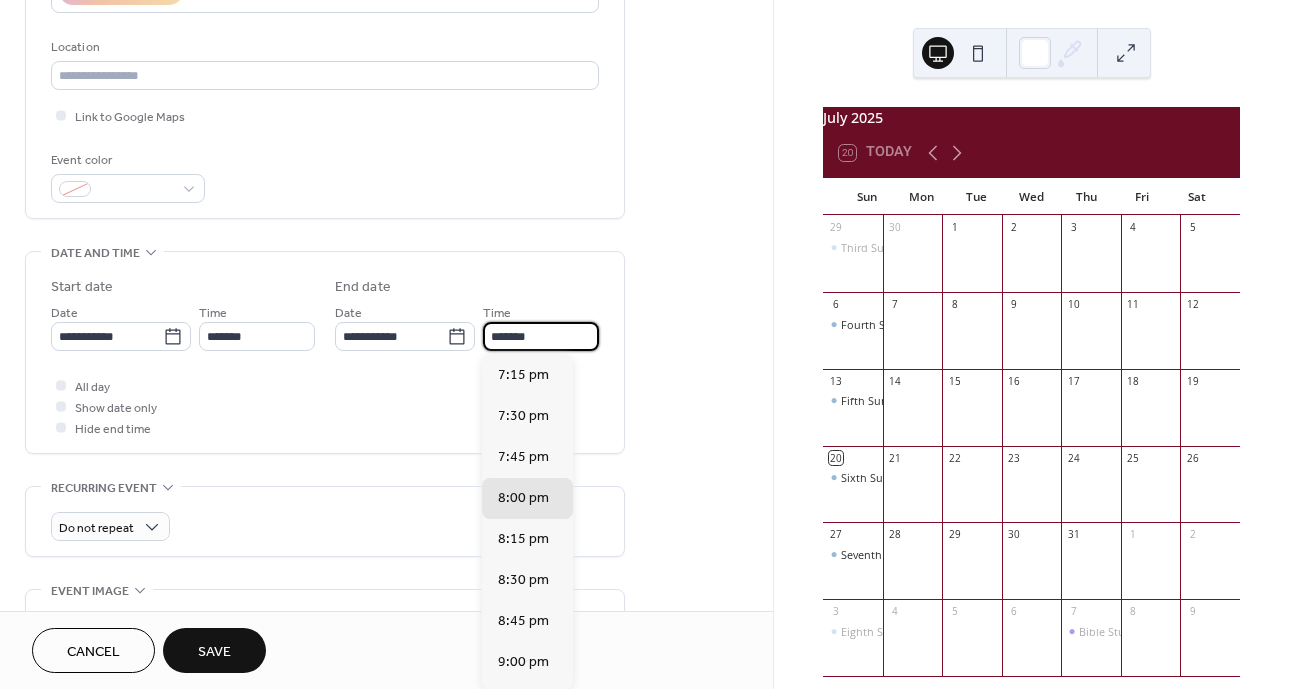 click on "*******" at bounding box center (541, 336) 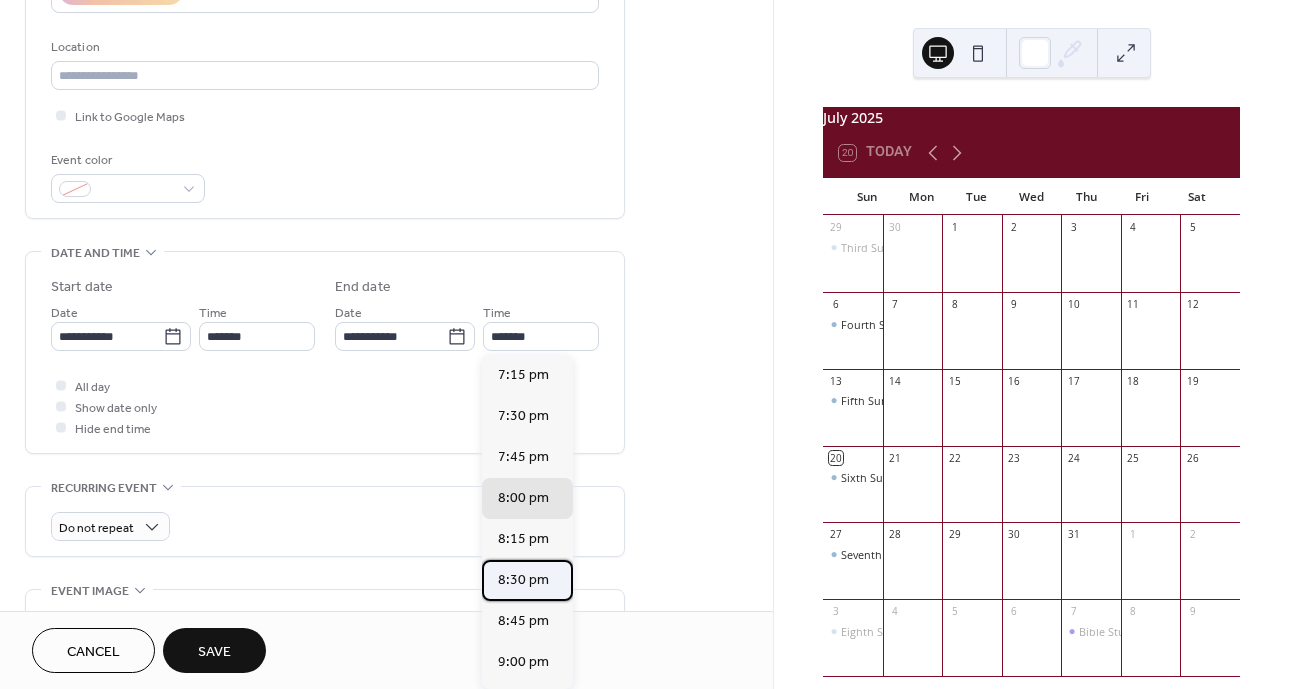 click on "8:30 pm" at bounding box center (523, 580) 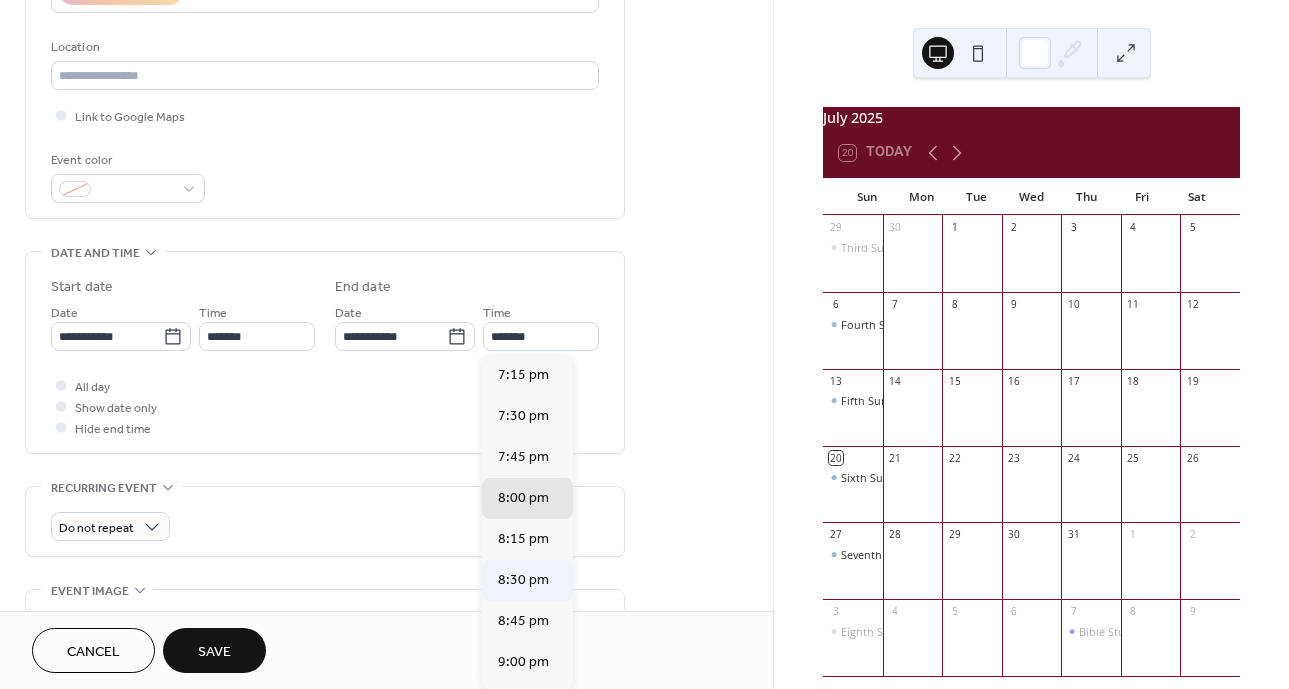 type on "*******" 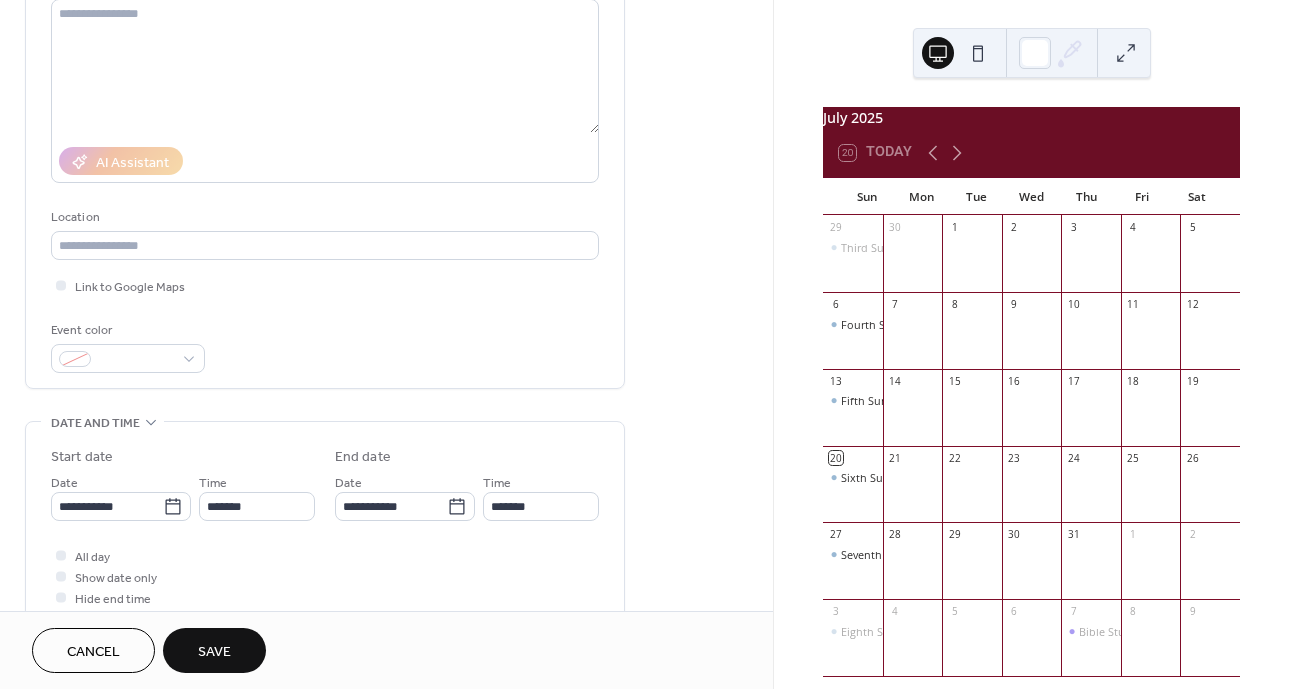 scroll, scrollTop: 200, scrollLeft: 0, axis: vertical 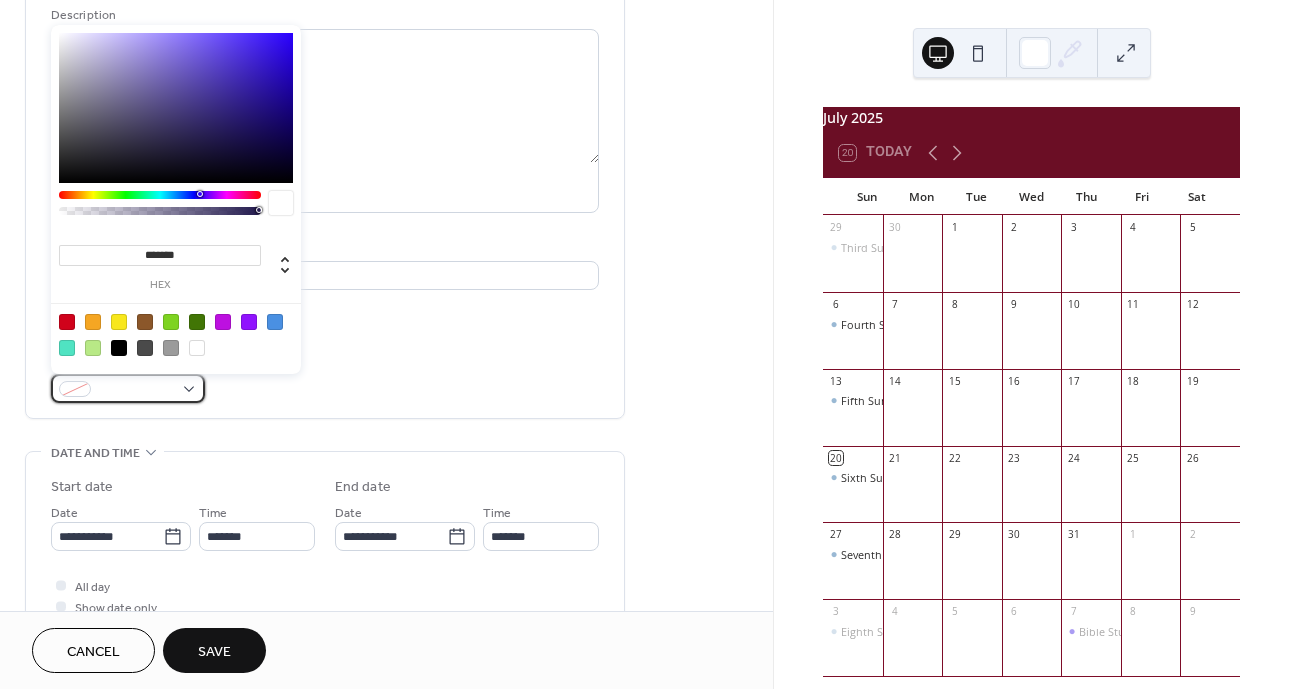 click at bounding box center (128, 388) 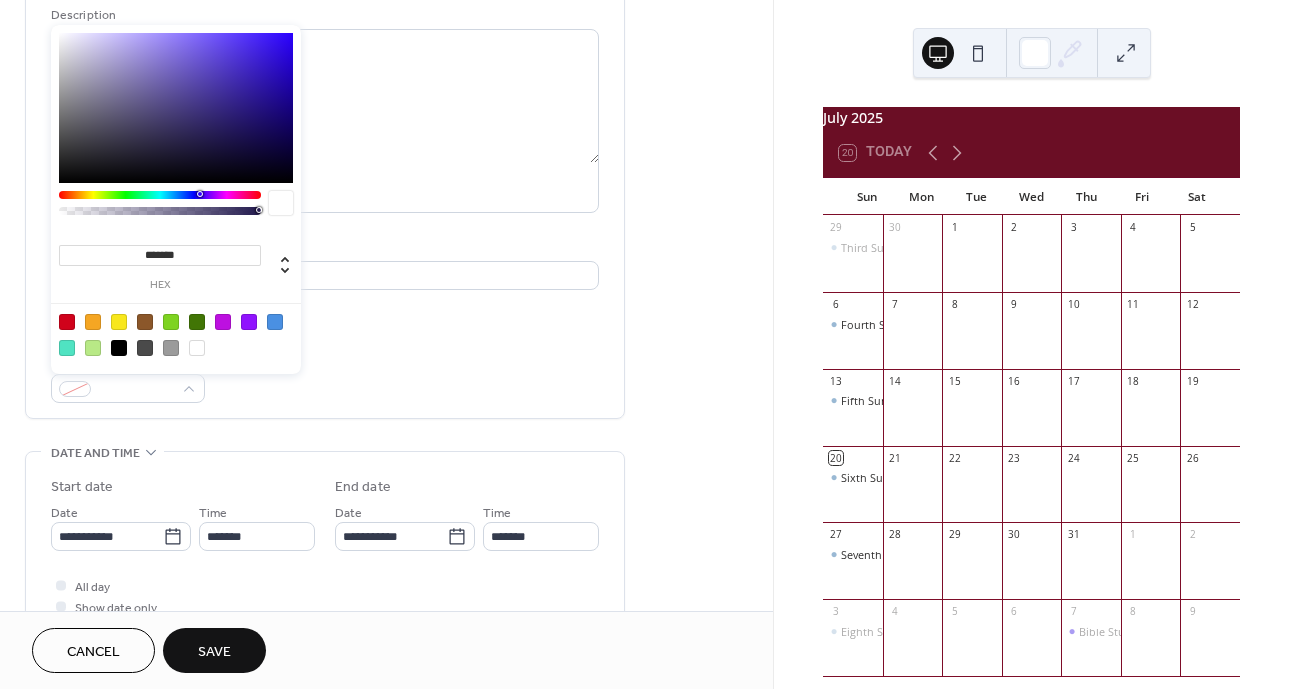 type on "*******" 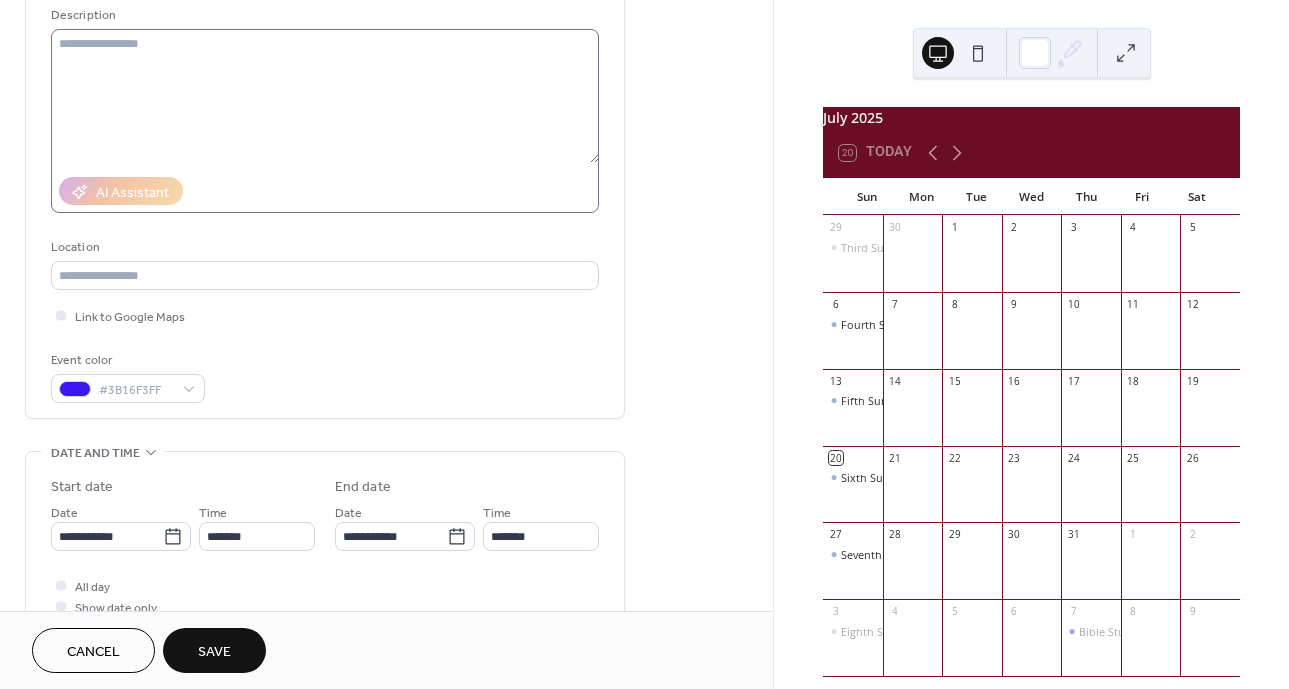 click at bounding box center (325, 121) 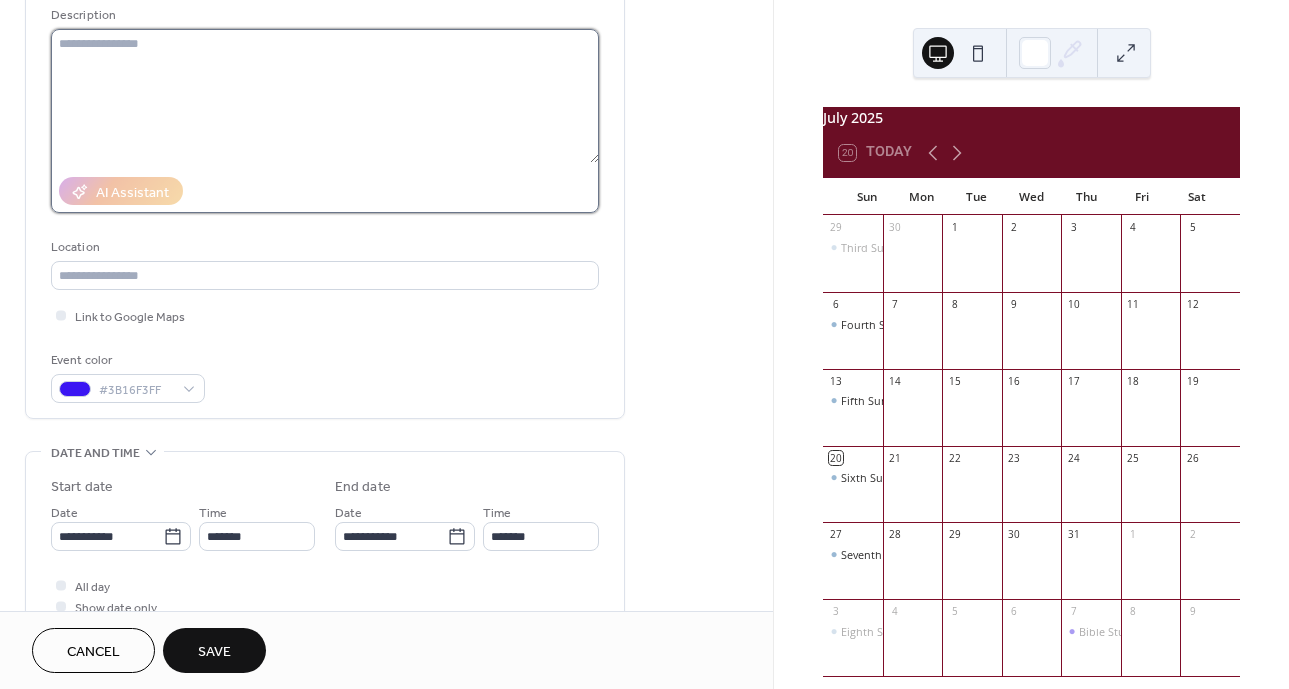 click at bounding box center (325, 96) 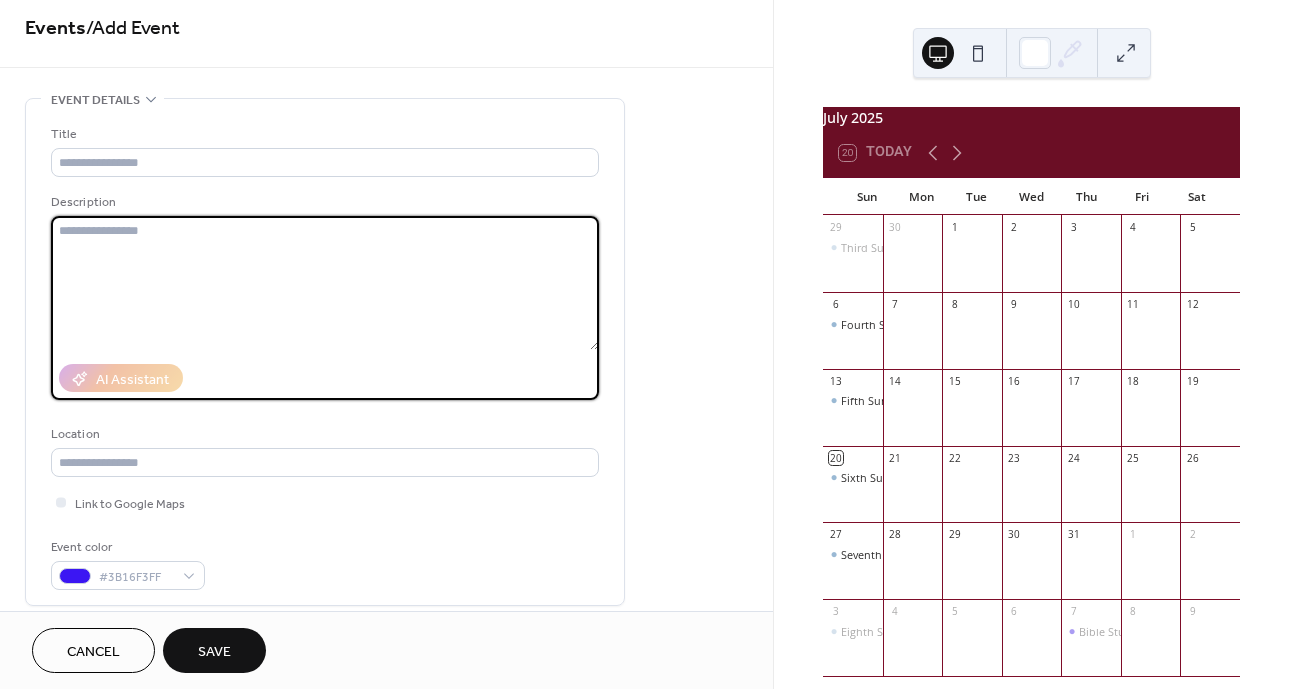 scroll, scrollTop: 0, scrollLeft: 0, axis: both 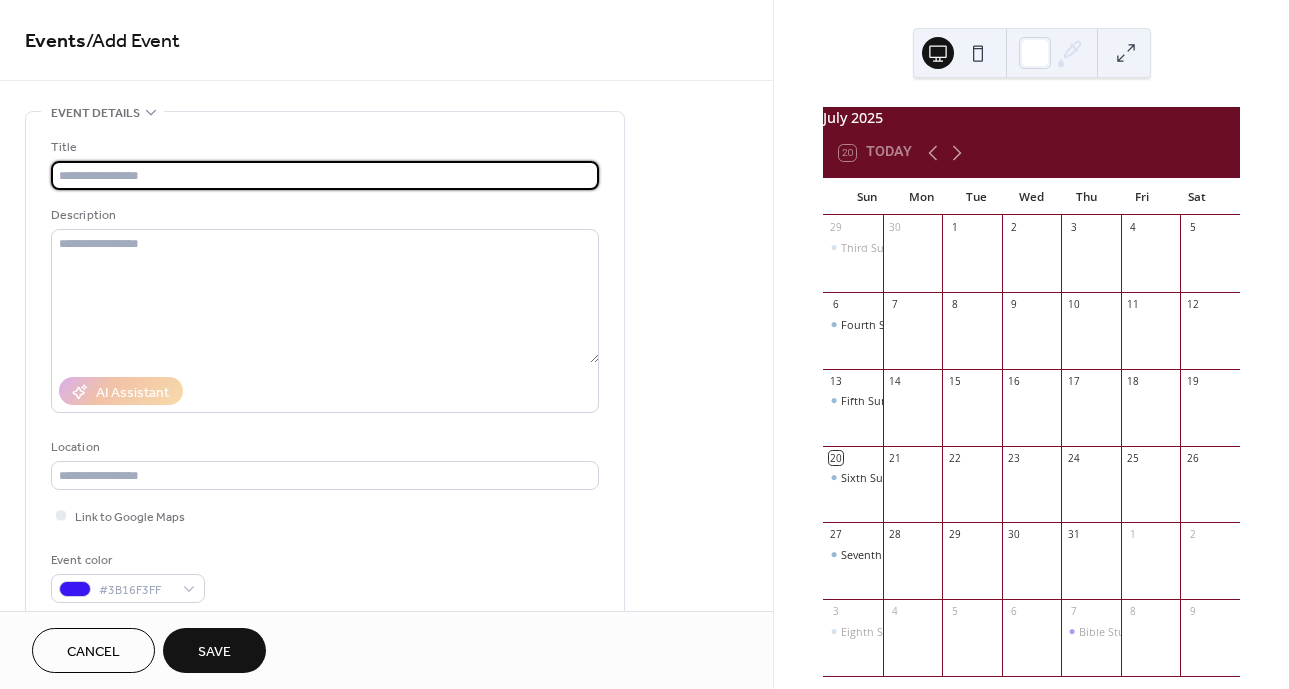 click at bounding box center (325, 175) 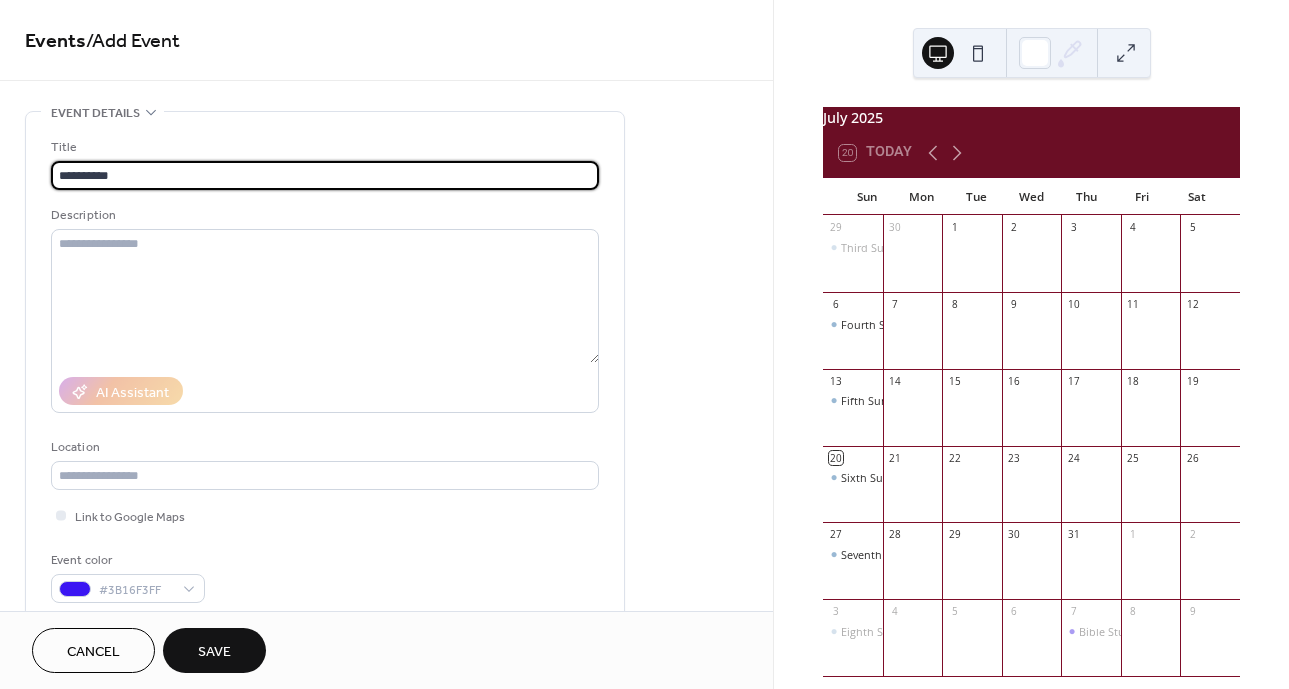 type on "**********" 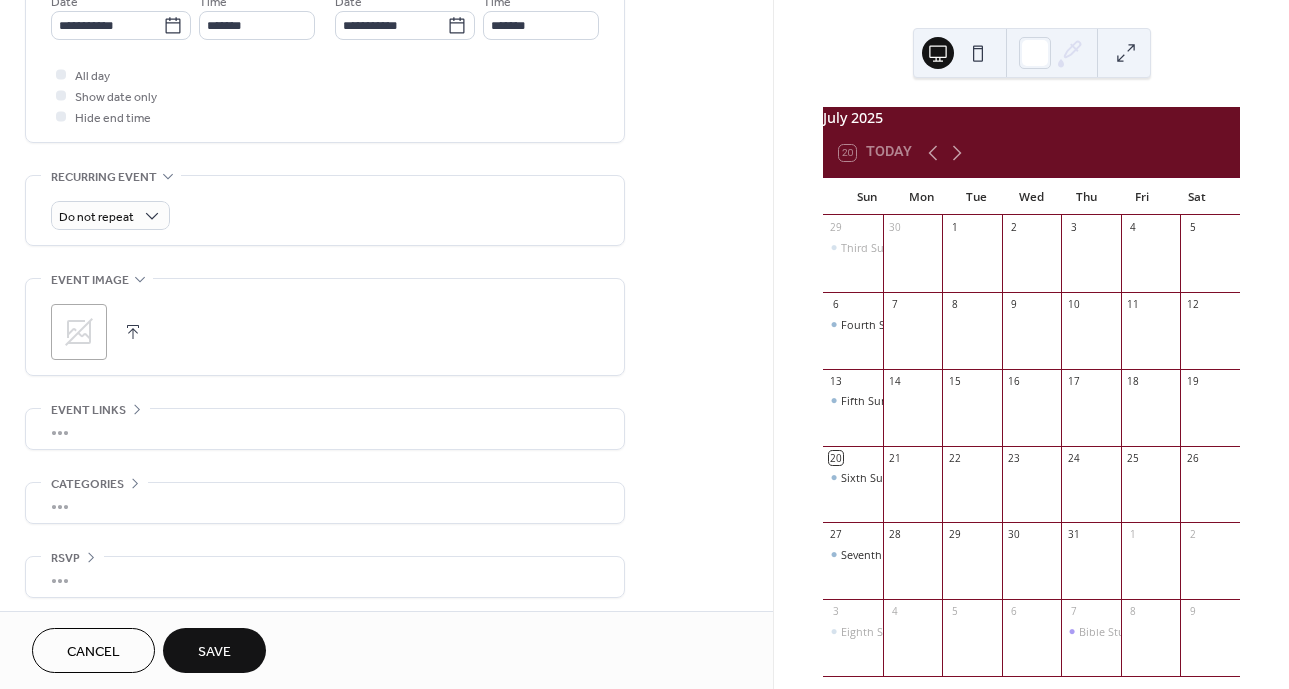 scroll, scrollTop: 718, scrollLeft: 0, axis: vertical 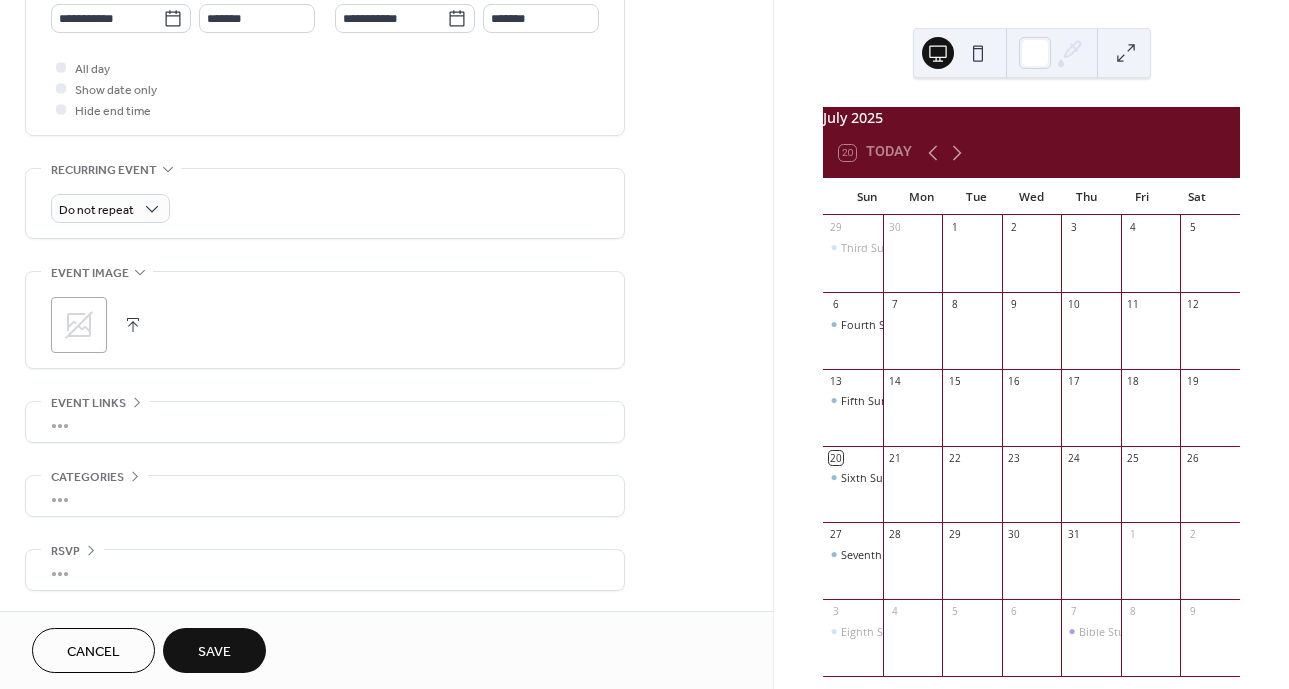 type on "**********" 